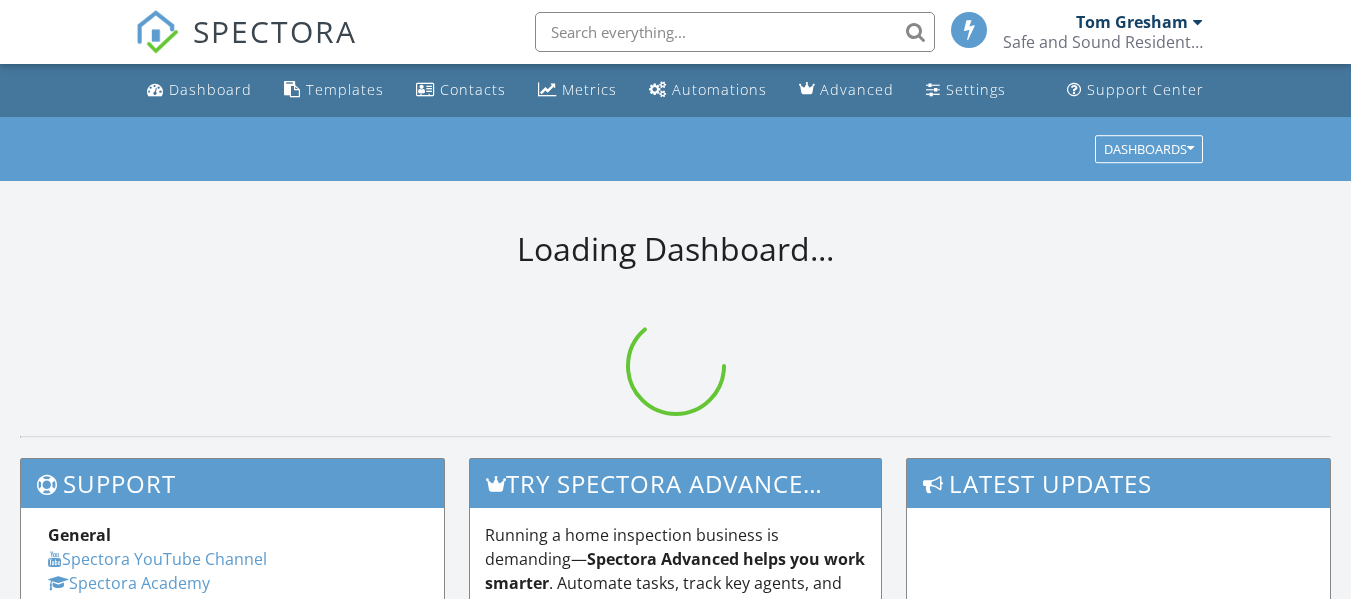scroll, scrollTop: 0, scrollLeft: 0, axis: both 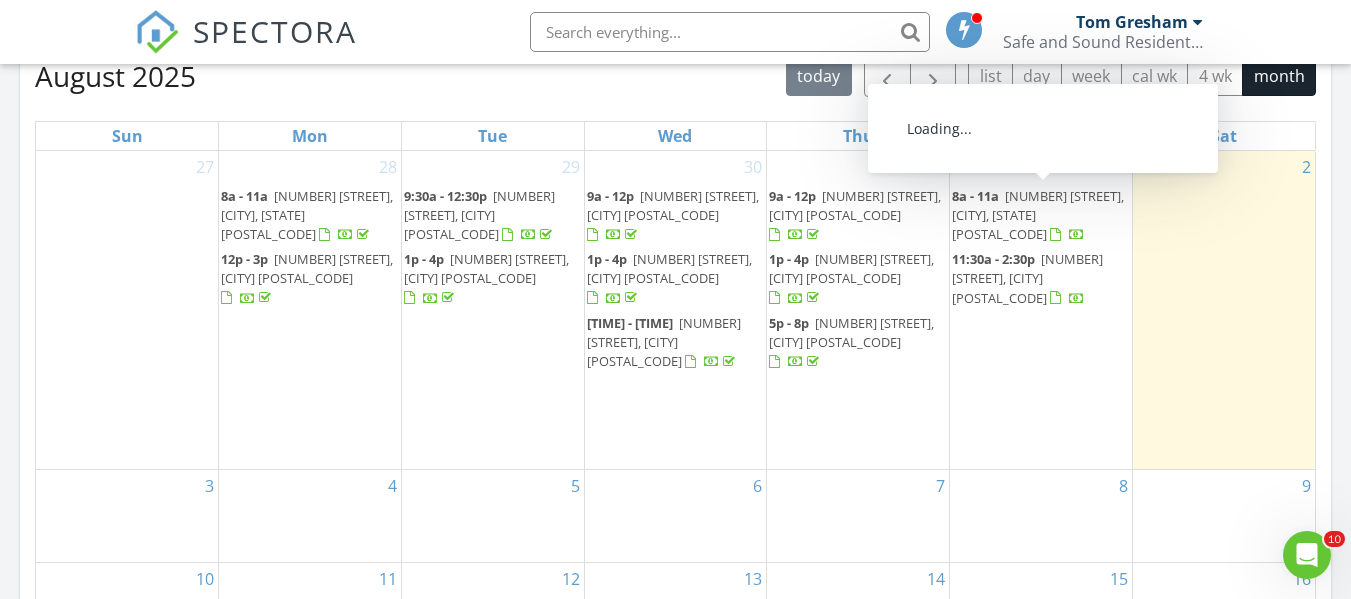 click on "31 Mayor Ave, St. John's A1C 4N4" at bounding box center [1038, 215] 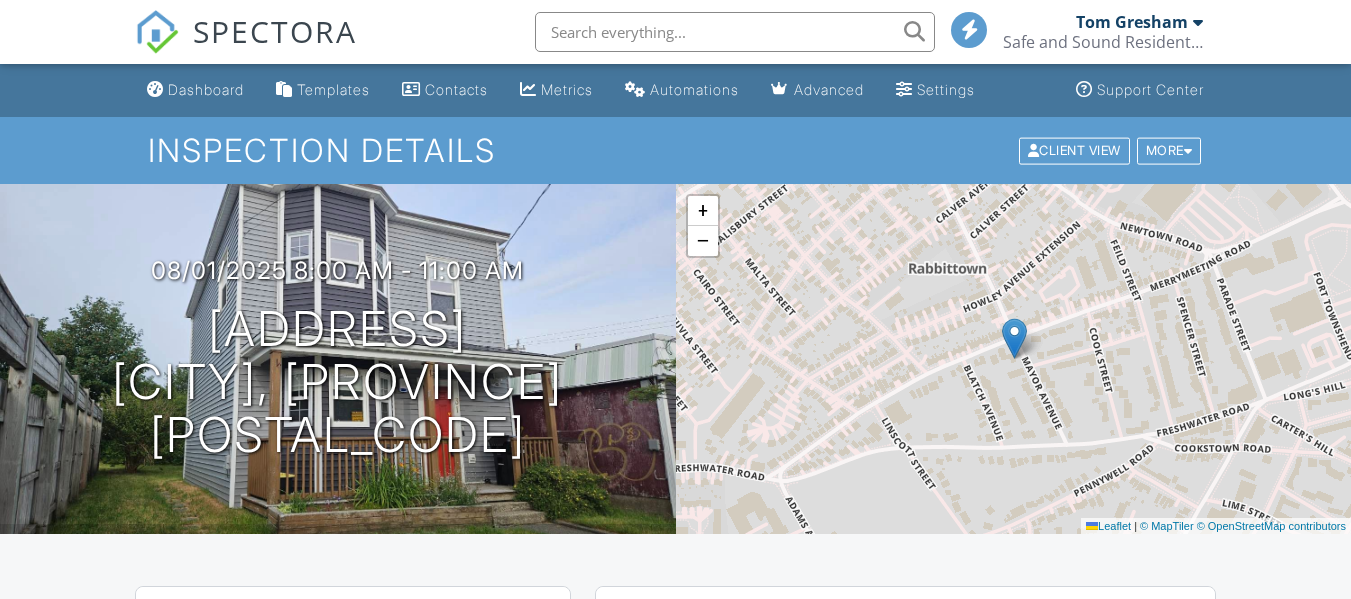 scroll, scrollTop: 400, scrollLeft: 0, axis: vertical 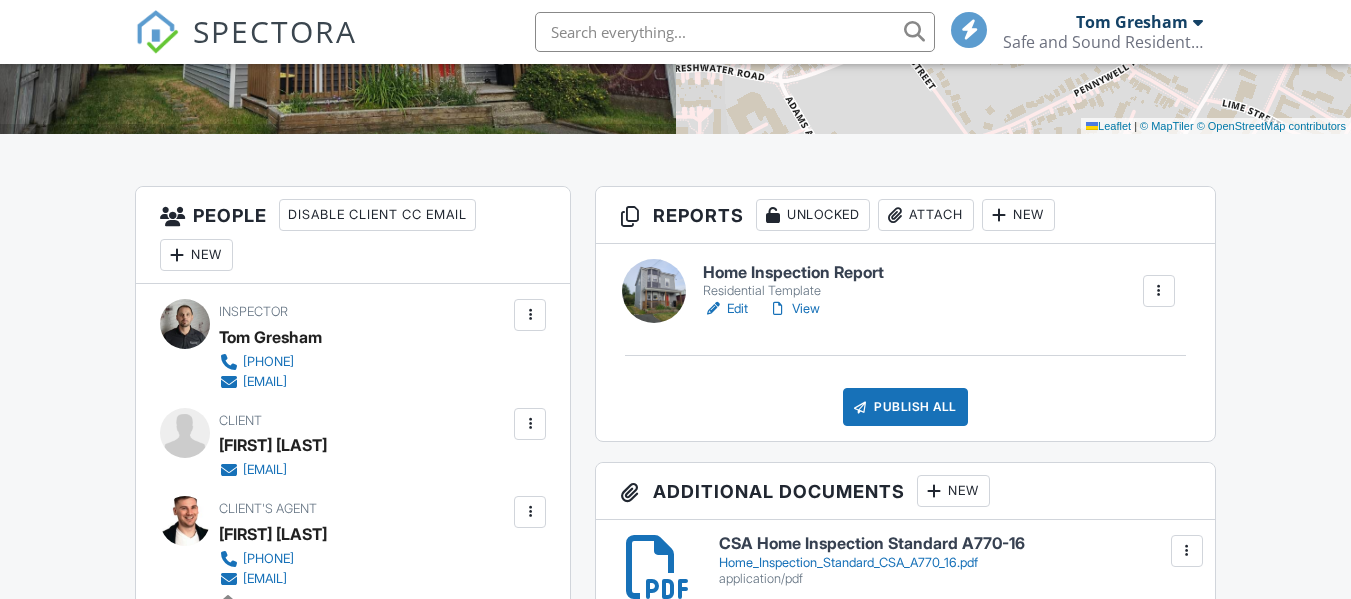 click on "Edit" at bounding box center [725, 309] 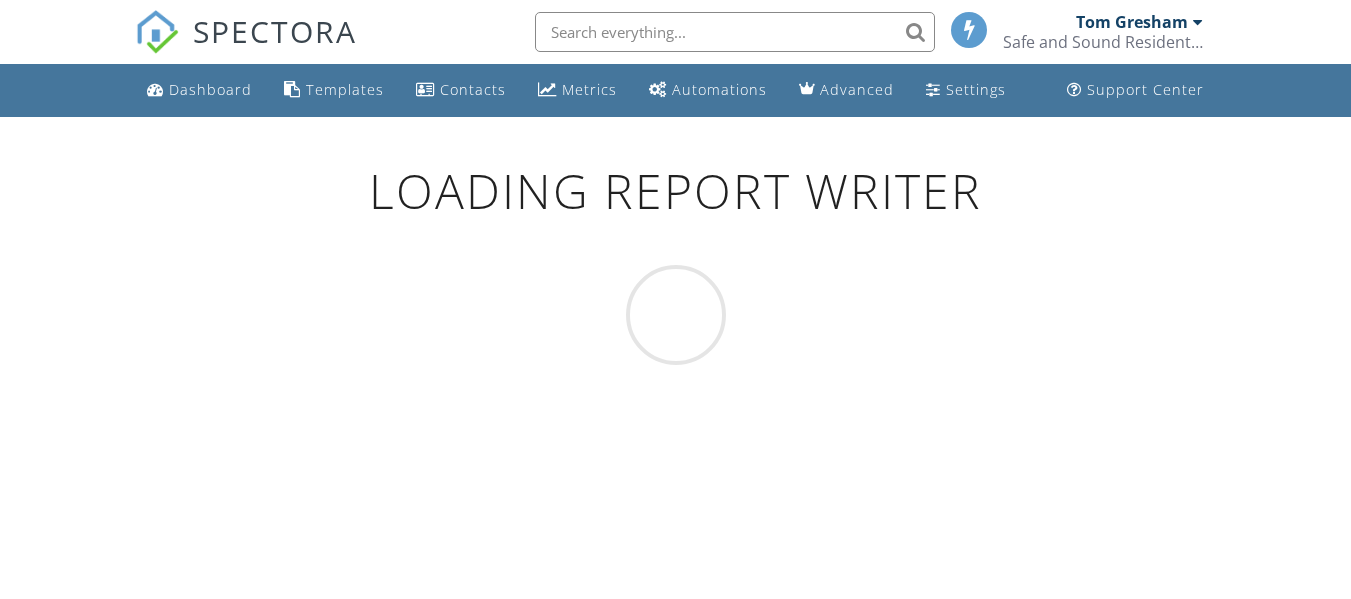 scroll, scrollTop: 0, scrollLeft: 0, axis: both 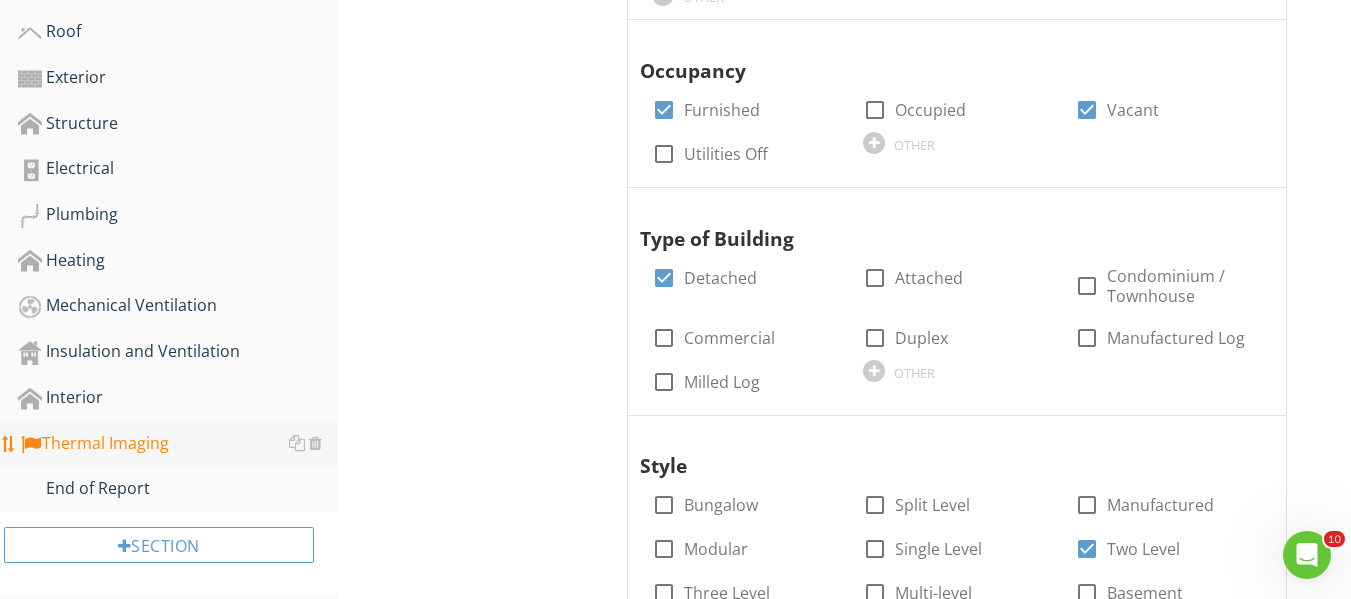 click on "Thermal Imaging" at bounding box center [178, 444] 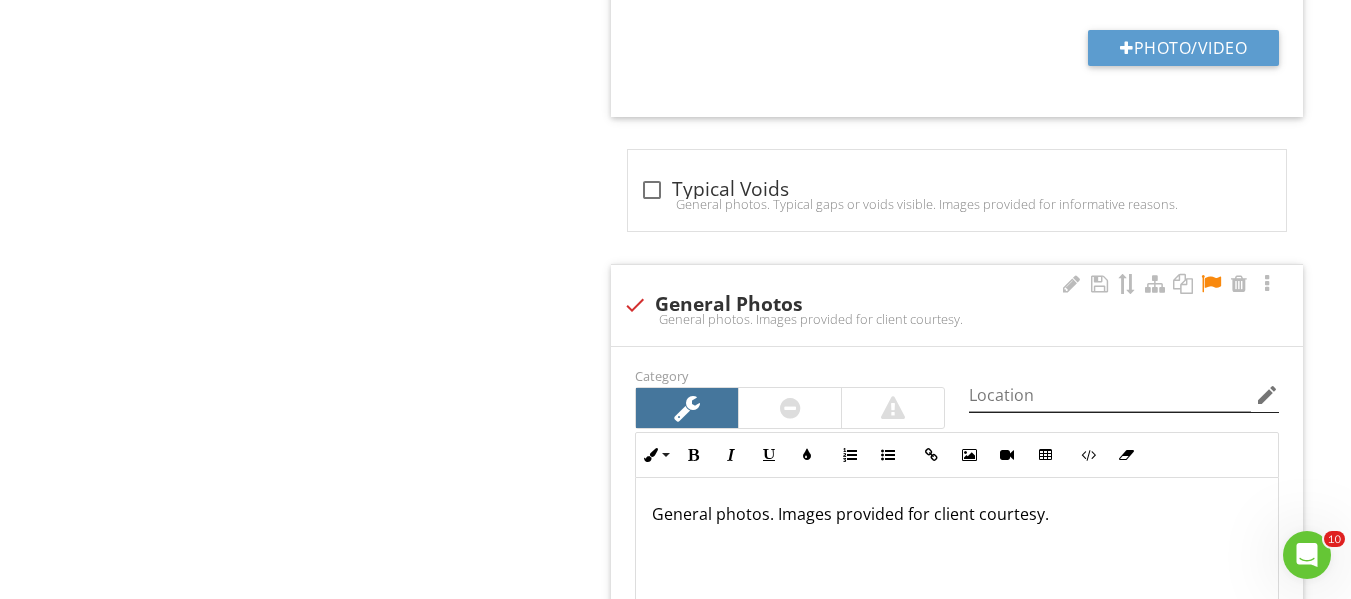 scroll, scrollTop: 2870, scrollLeft: 0, axis: vertical 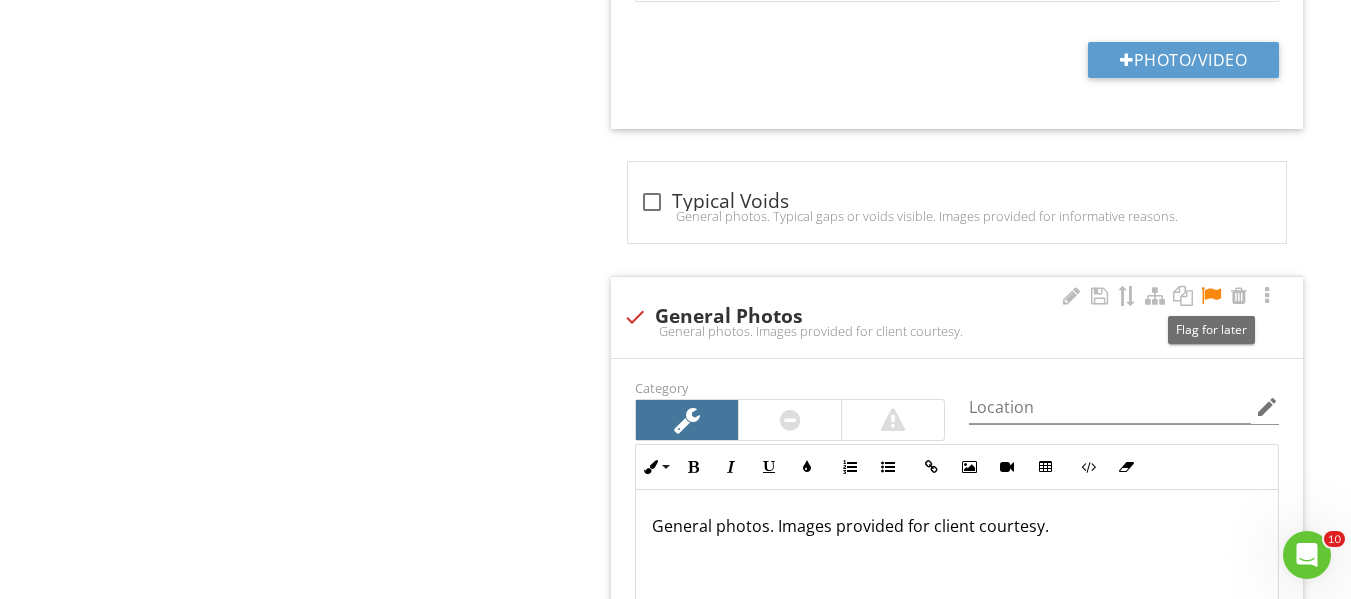 click at bounding box center (1211, 296) 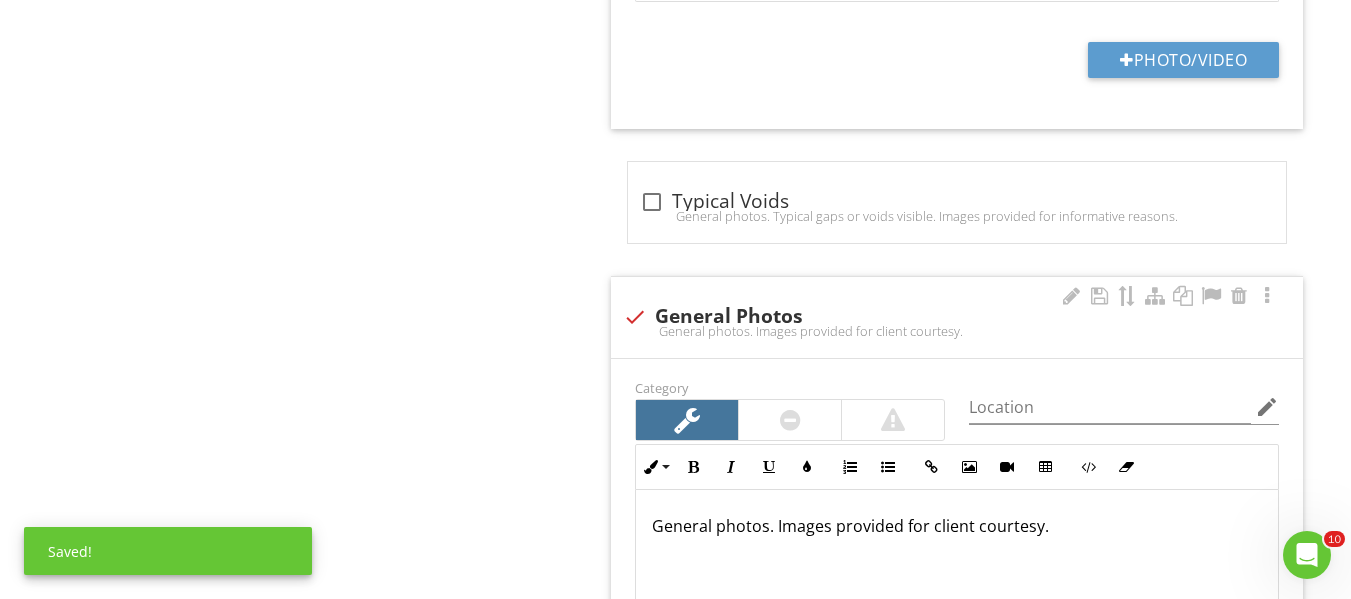 scroll, scrollTop: 1, scrollLeft: 0, axis: vertical 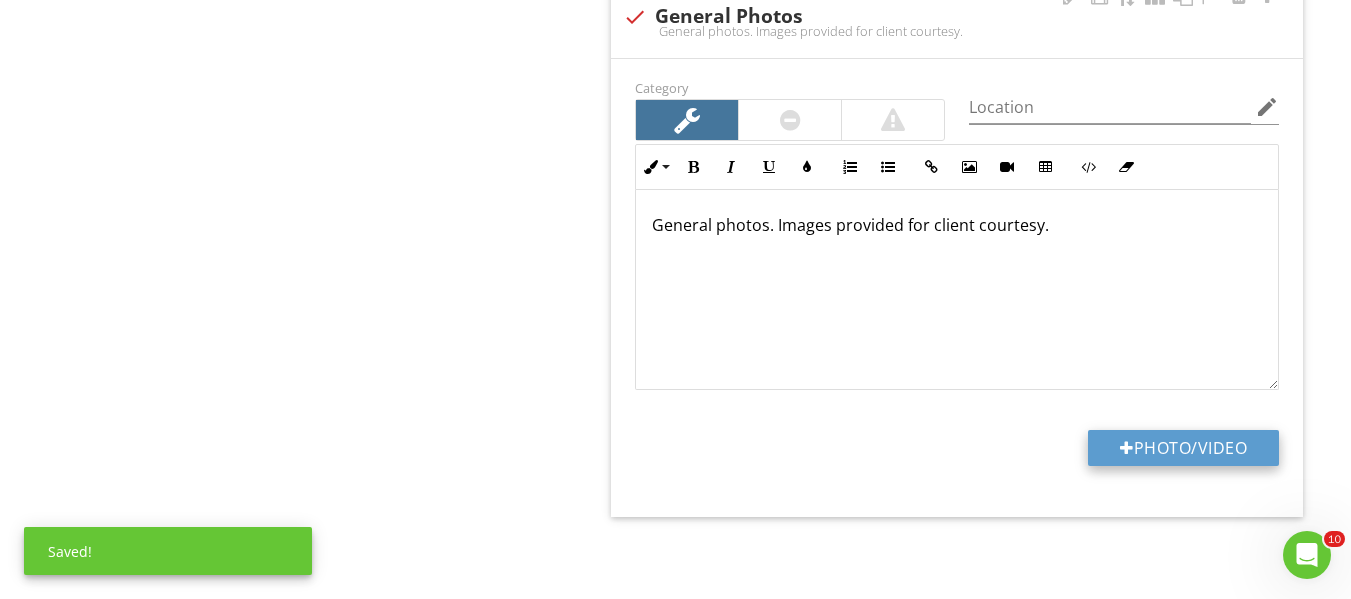 click on "Photo/Video" at bounding box center [1183, 448] 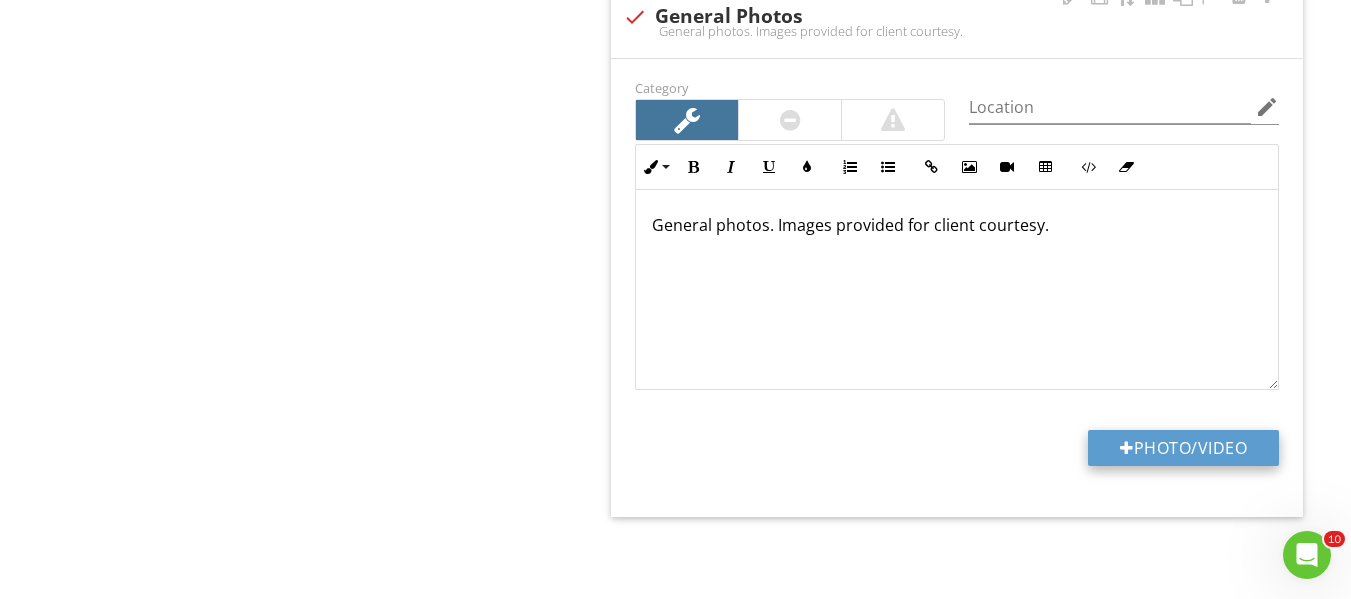 type on "C:\fakepath\FLIR3688.jpg" 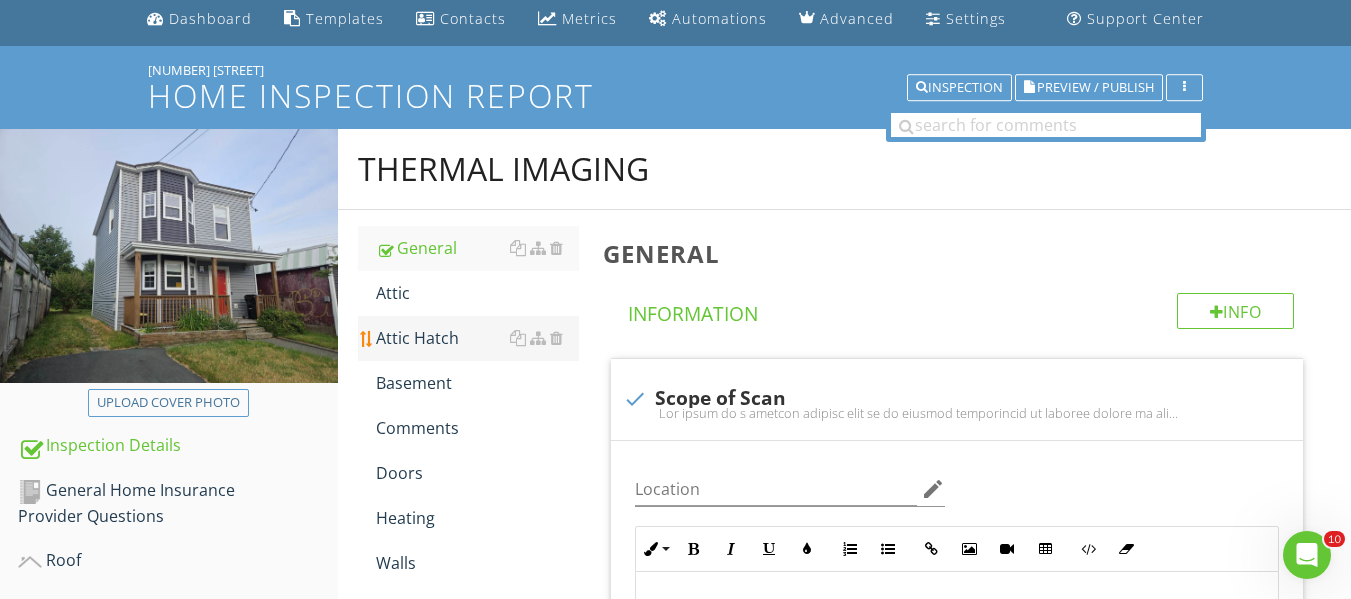 scroll, scrollTop: 0, scrollLeft: 0, axis: both 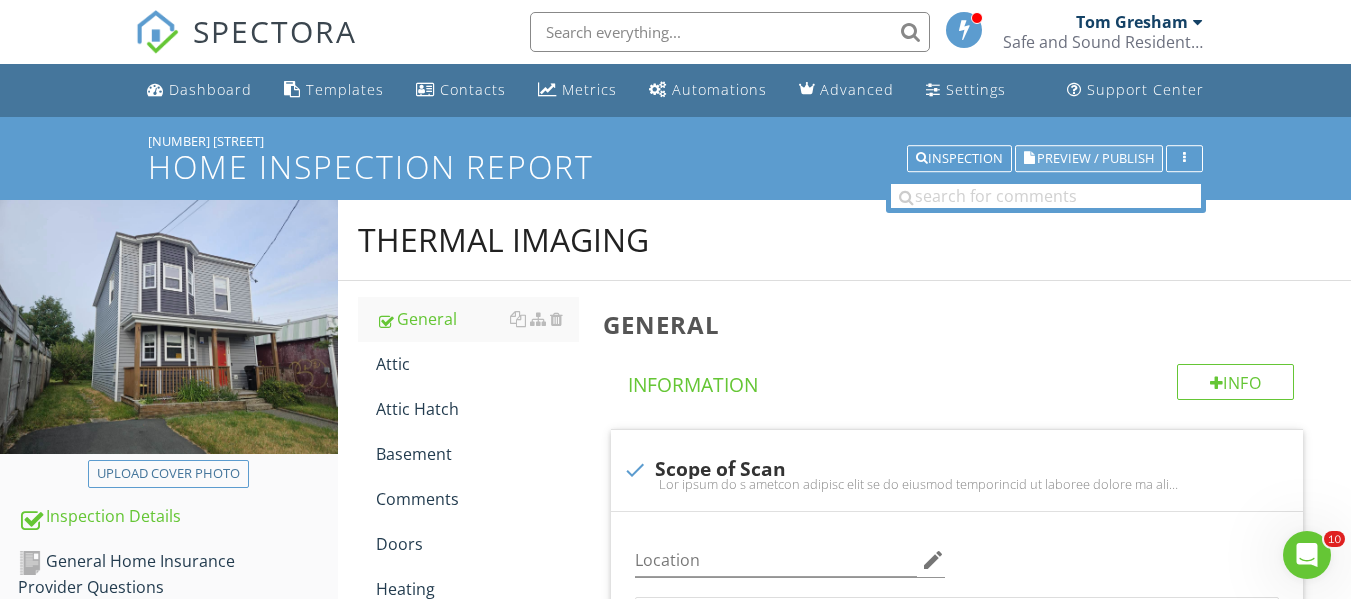 click on "Preview / Publish" at bounding box center [1095, 158] 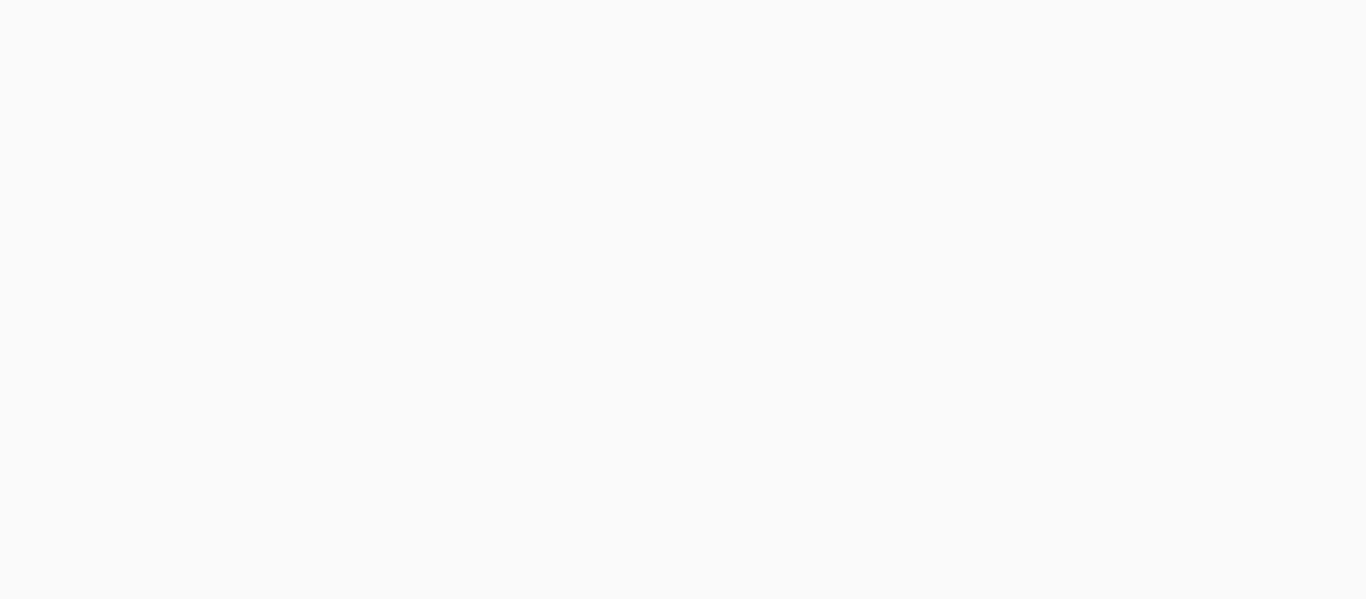 scroll, scrollTop: 0, scrollLeft: 0, axis: both 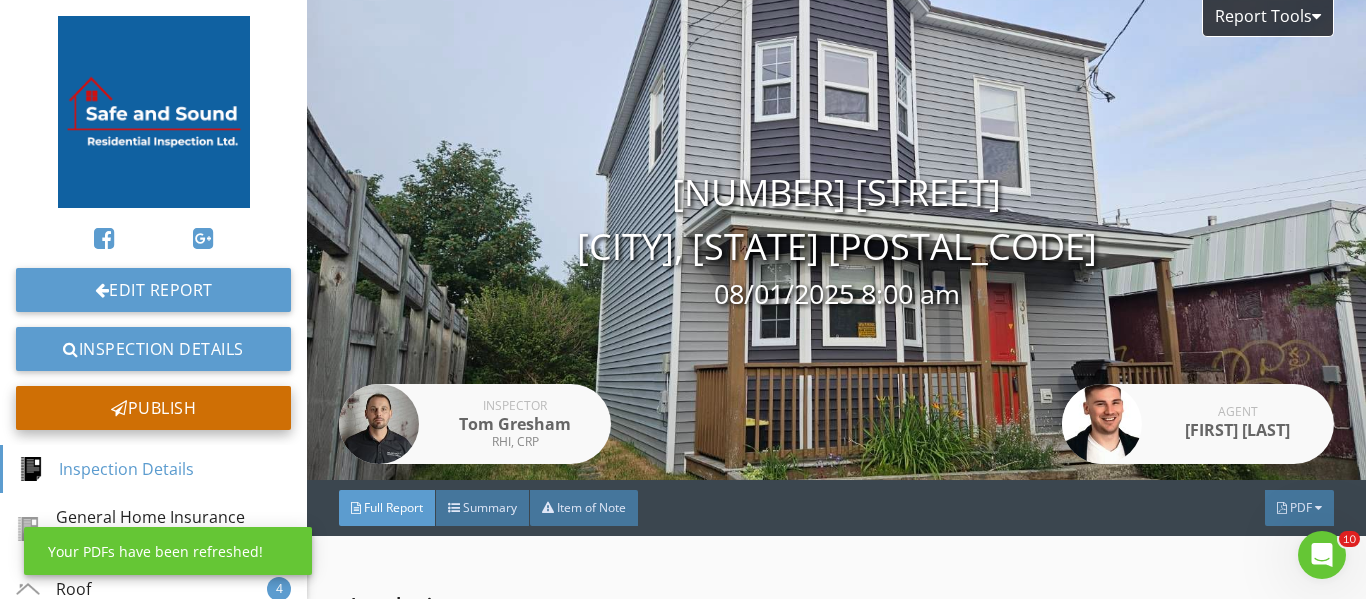 click on "Publish" at bounding box center [153, 408] 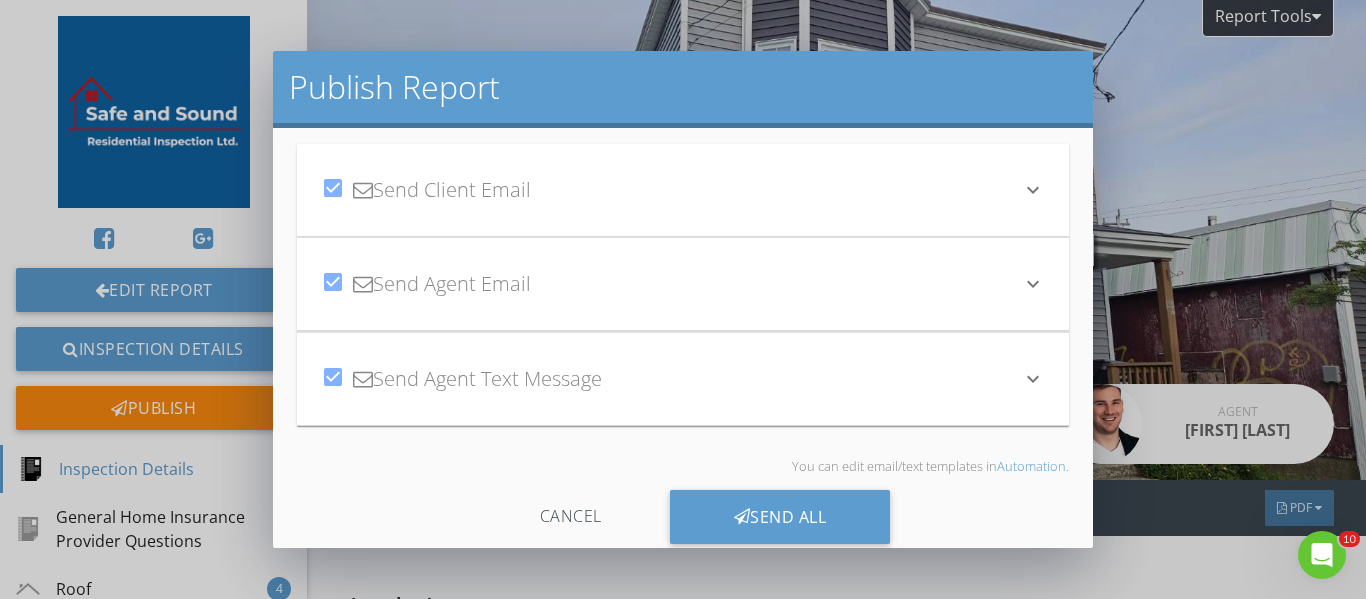 scroll, scrollTop: 75, scrollLeft: 0, axis: vertical 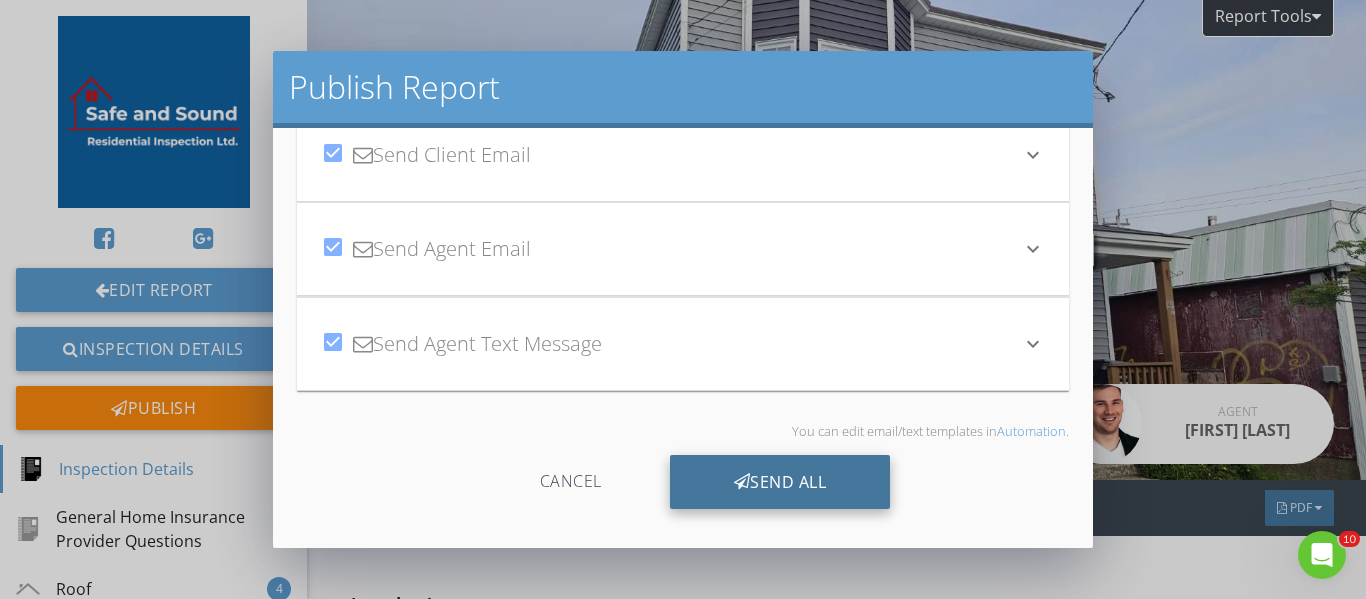 click on "Send All" at bounding box center [780, 482] 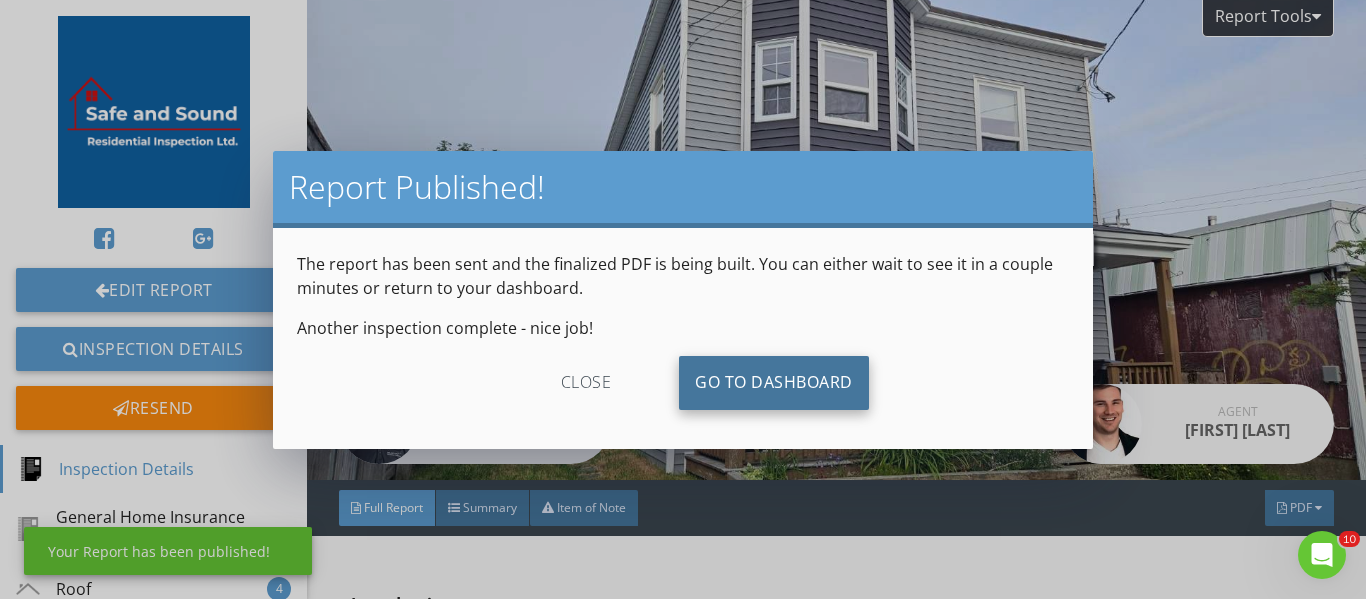 click on "Go To Dashboard" at bounding box center [774, 383] 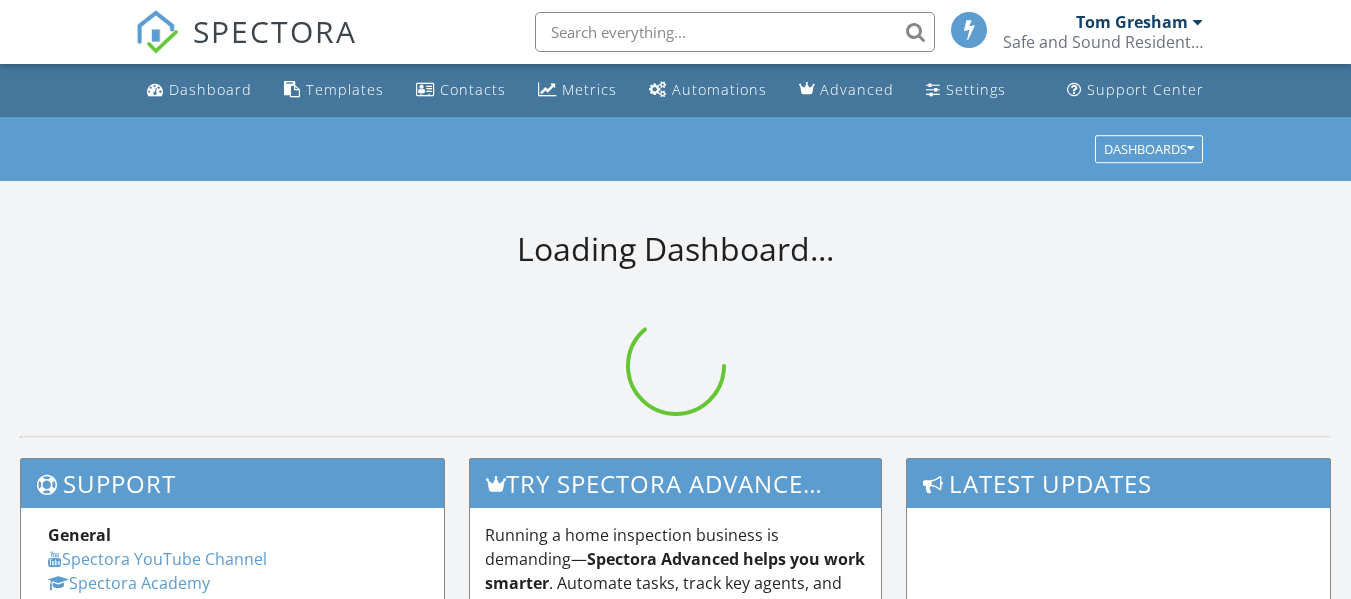 scroll, scrollTop: 0, scrollLeft: 0, axis: both 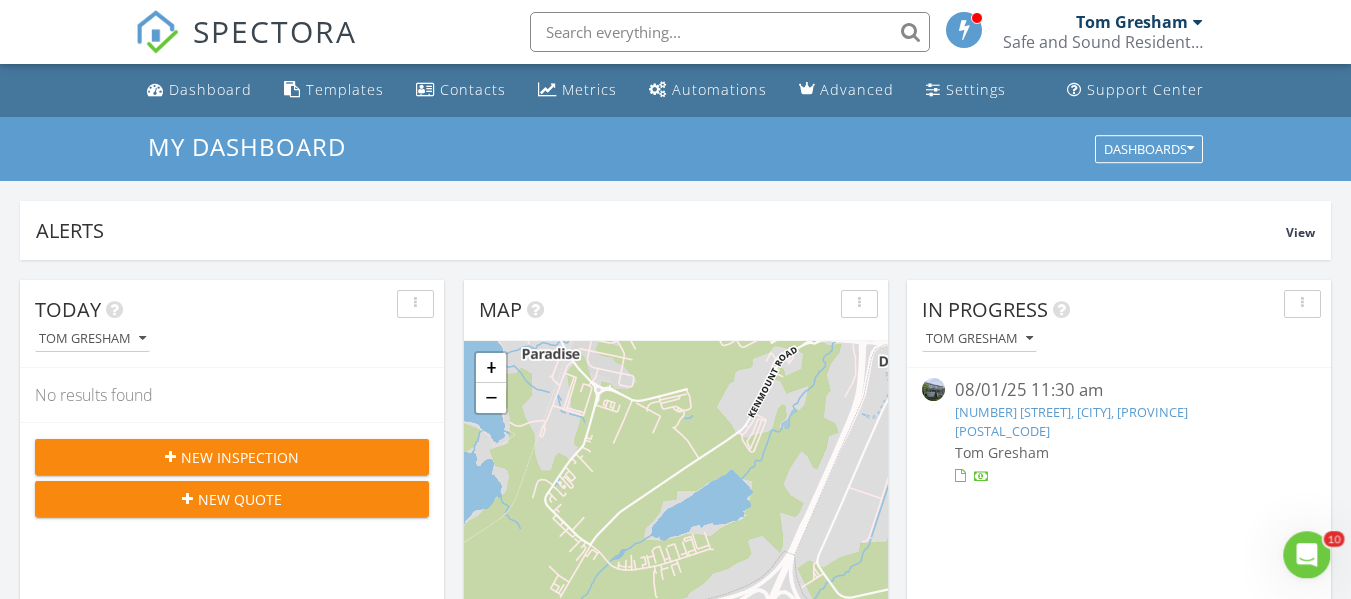 click on "19 Heffernans Line, St. John's, NL A1S 1E4" at bounding box center [1071, 421] 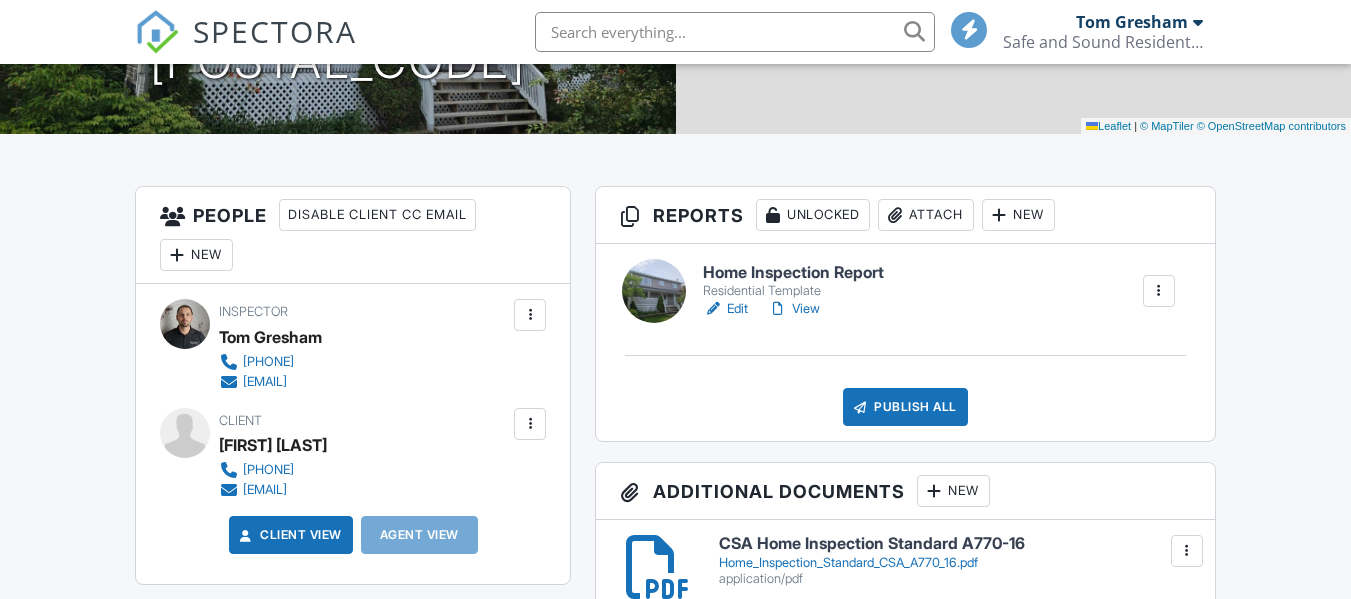 scroll, scrollTop: 400, scrollLeft: 0, axis: vertical 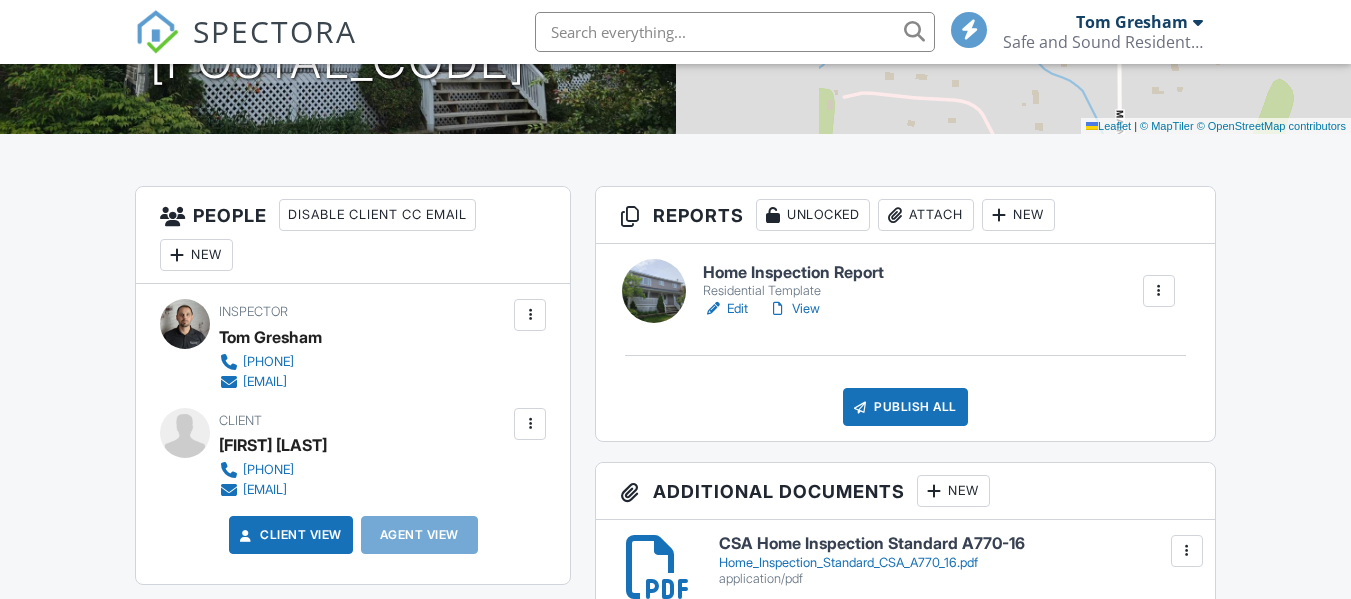 click on "Edit" at bounding box center [725, 309] 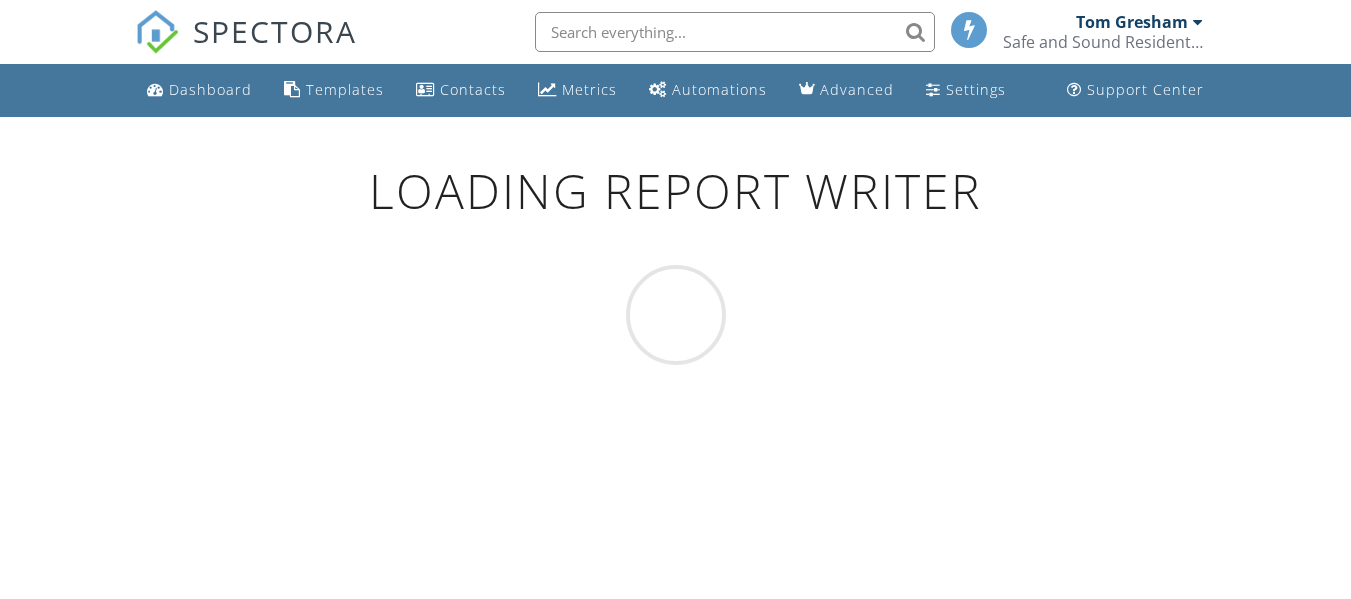 scroll, scrollTop: 0, scrollLeft: 0, axis: both 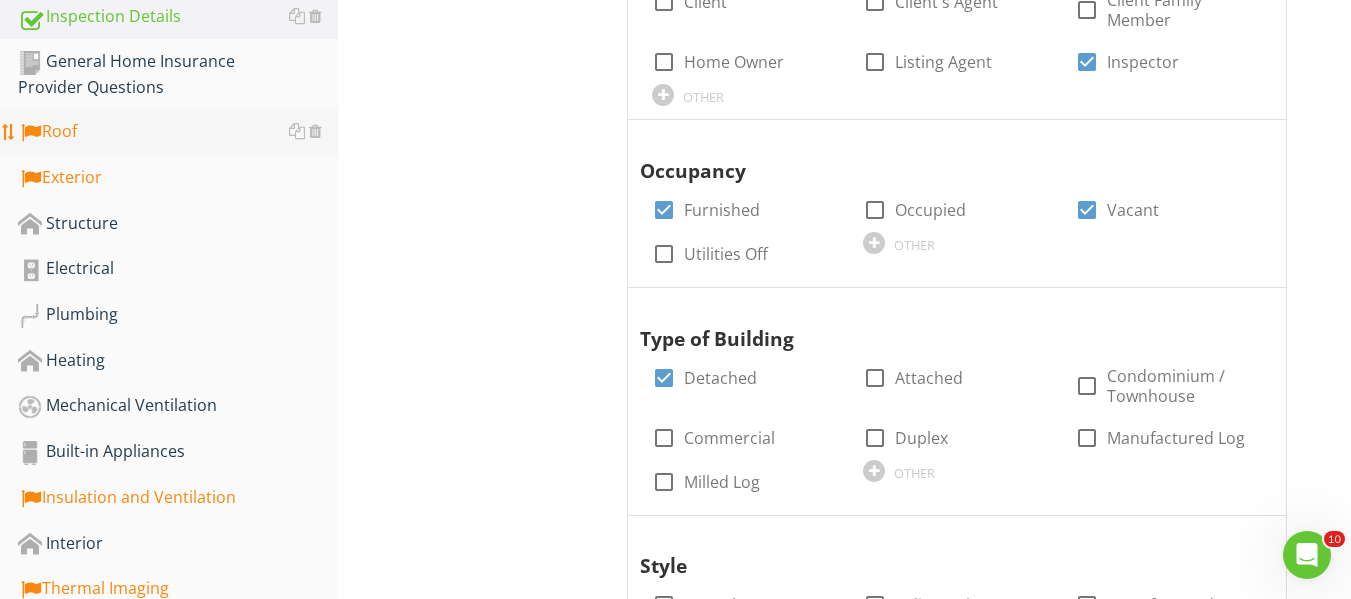 click on "Roof" at bounding box center [178, 132] 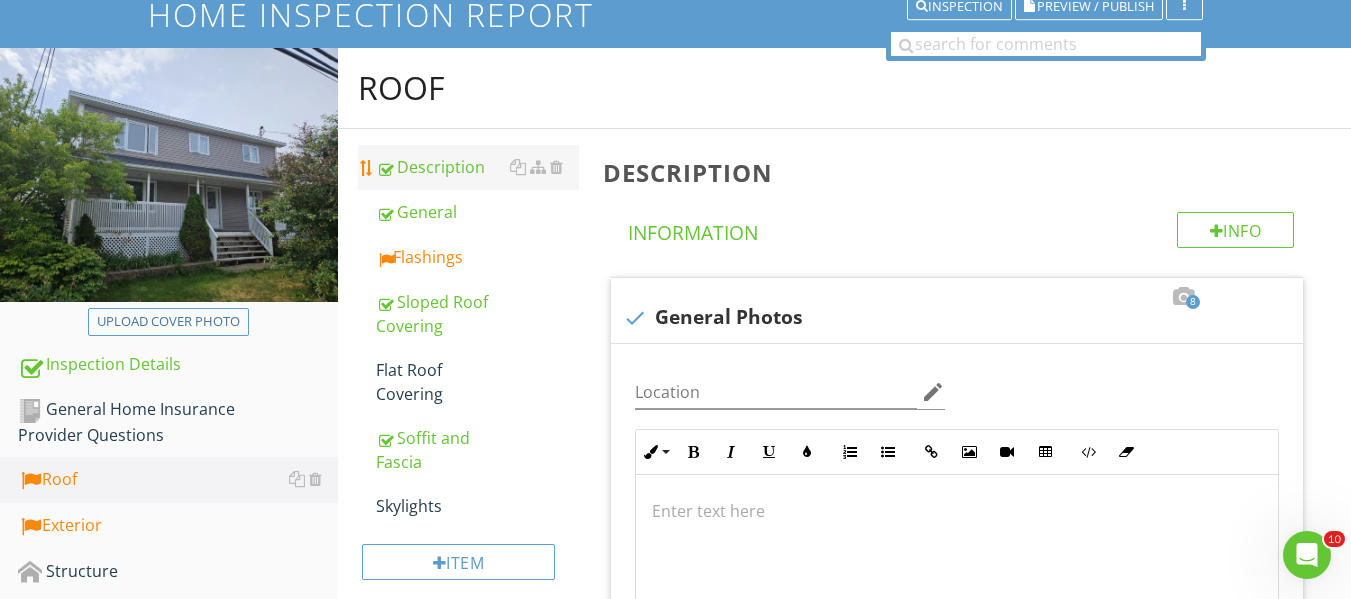 scroll, scrollTop: 100, scrollLeft: 0, axis: vertical 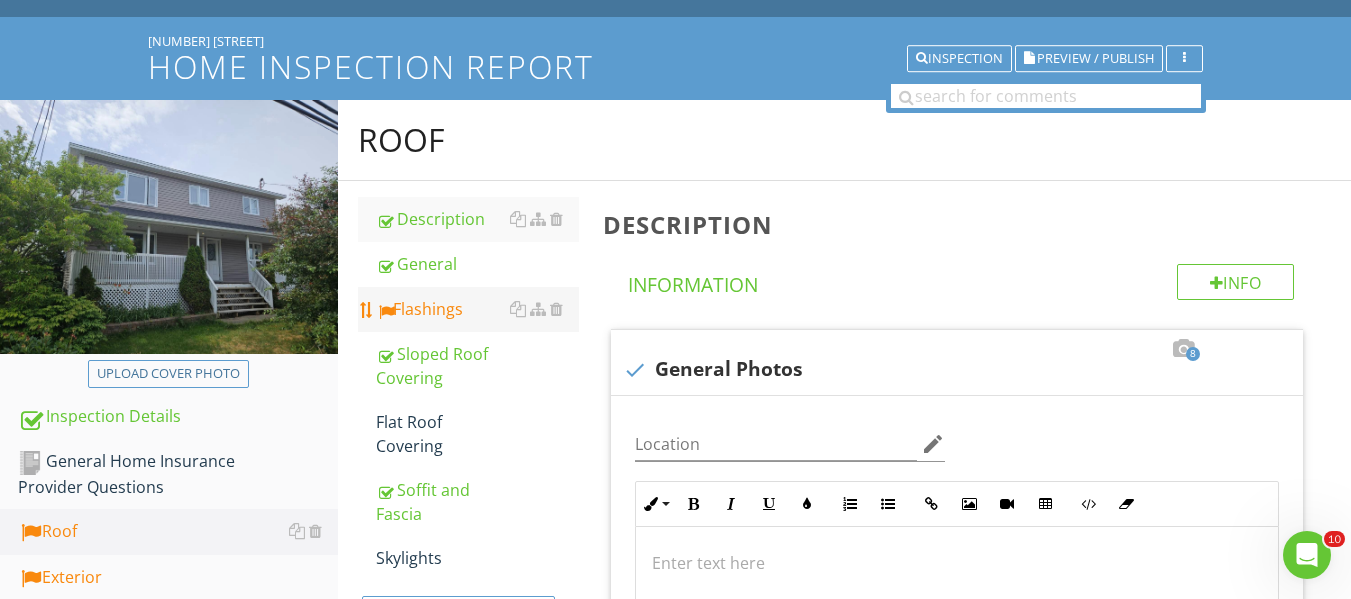 click on "Flashings" at bounding box center [477, 309] 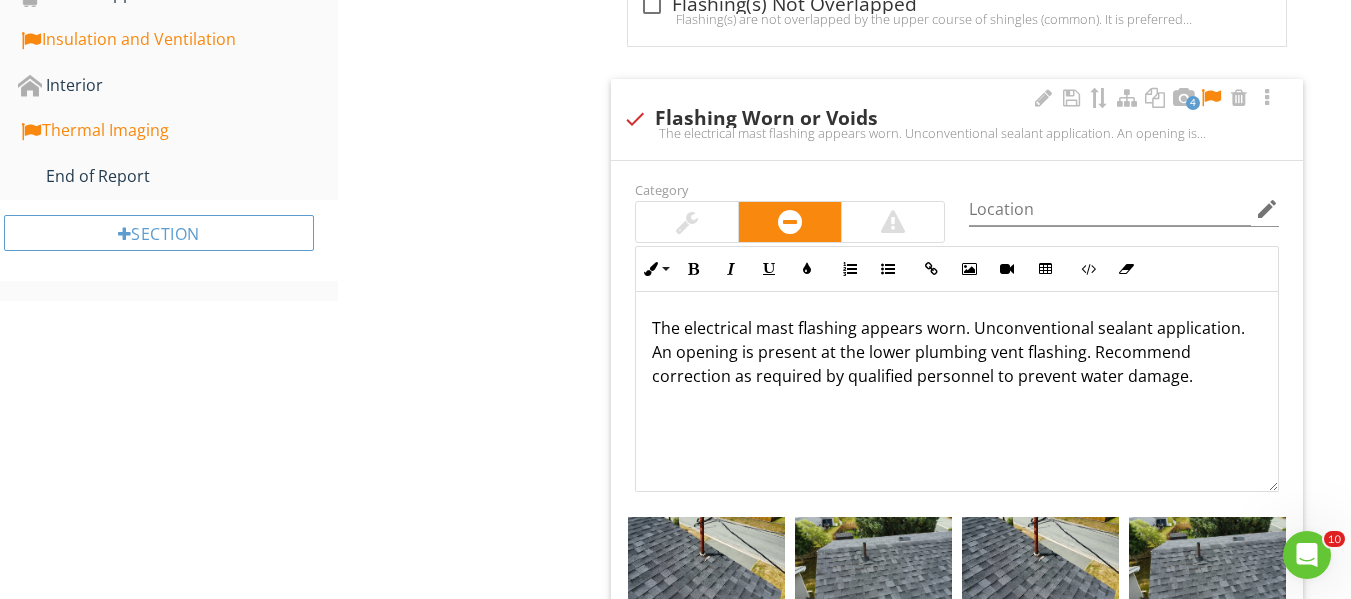 scroll, scrollTop: 1000, scrollLeft: 0, axis: vertical 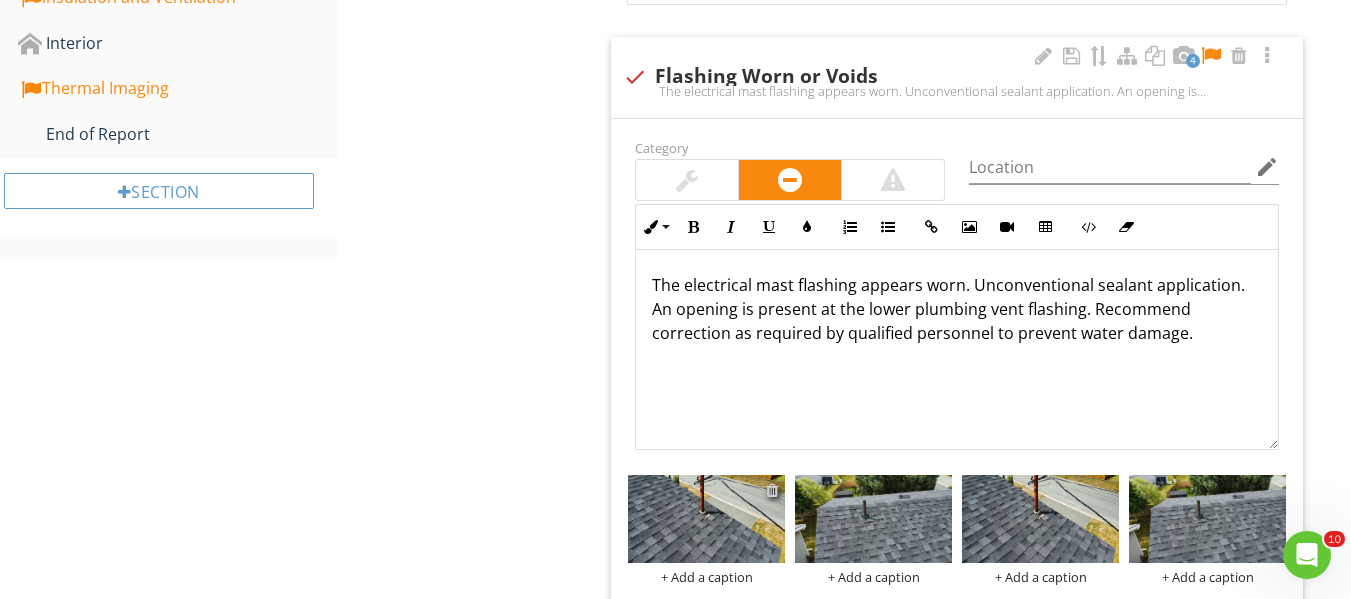 click at bounding box center [772, 490] 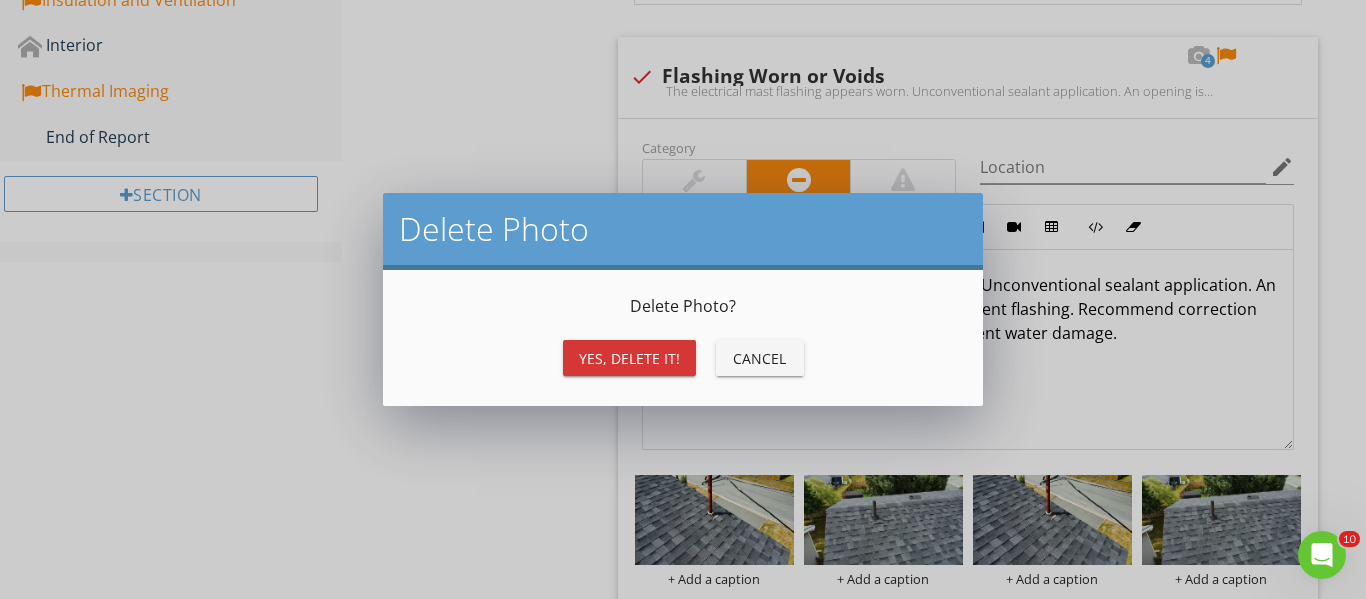 click on "Yes, Delete it!" at bounding box center [629, 358] 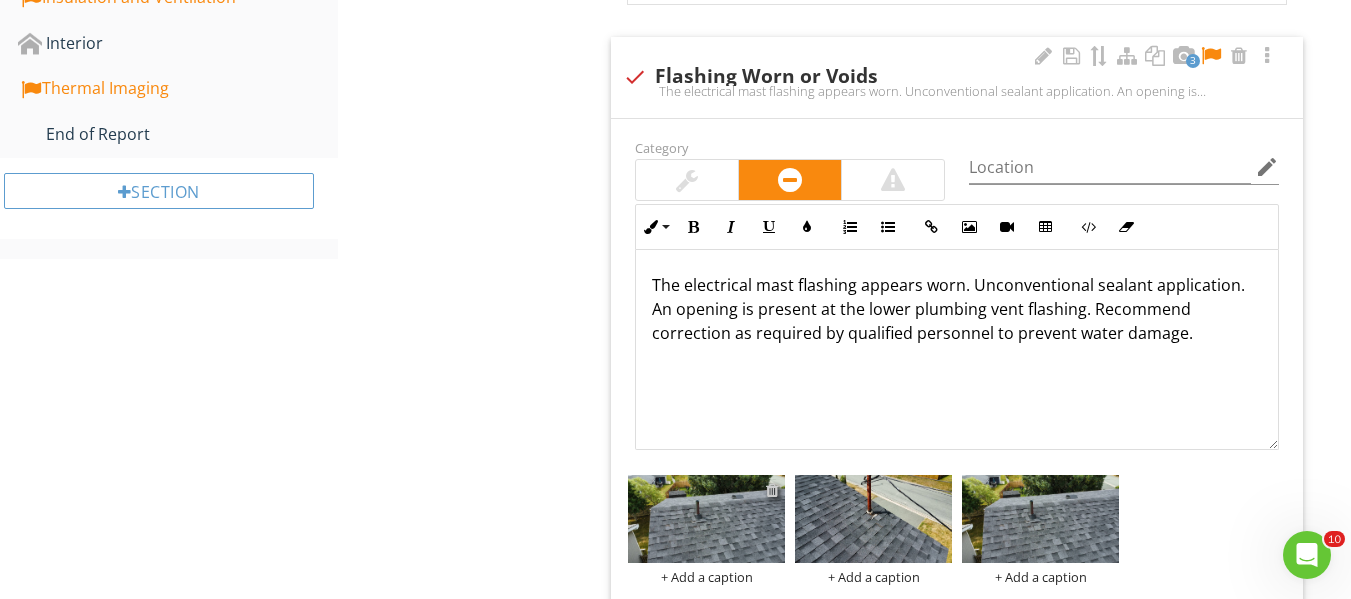 click at bounding box center (772, 490) 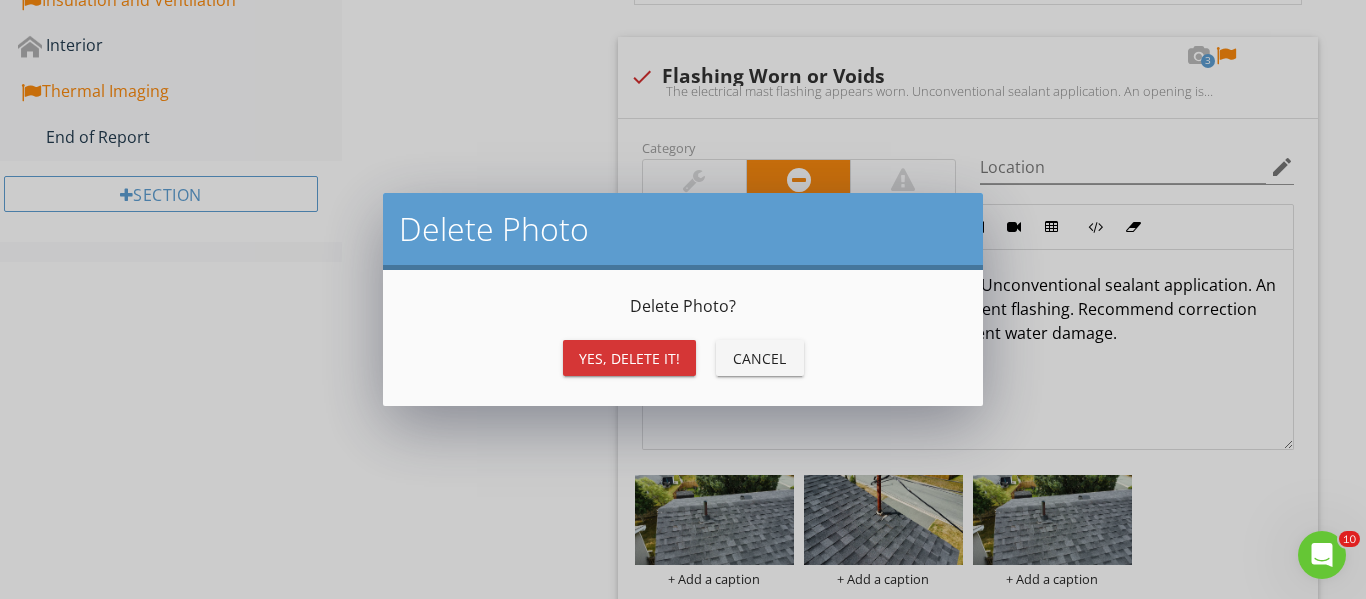 click on "Yes, Delete it!" at bounding box center (629, 358) 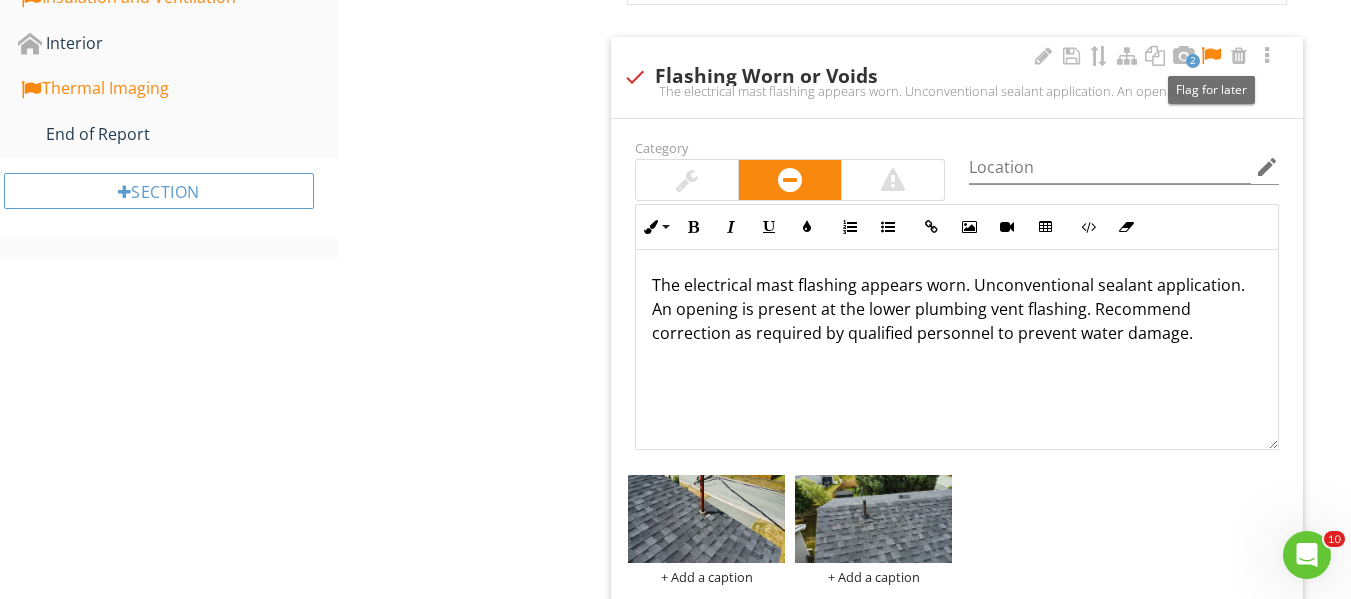 click at bounding box center [1211, 56] 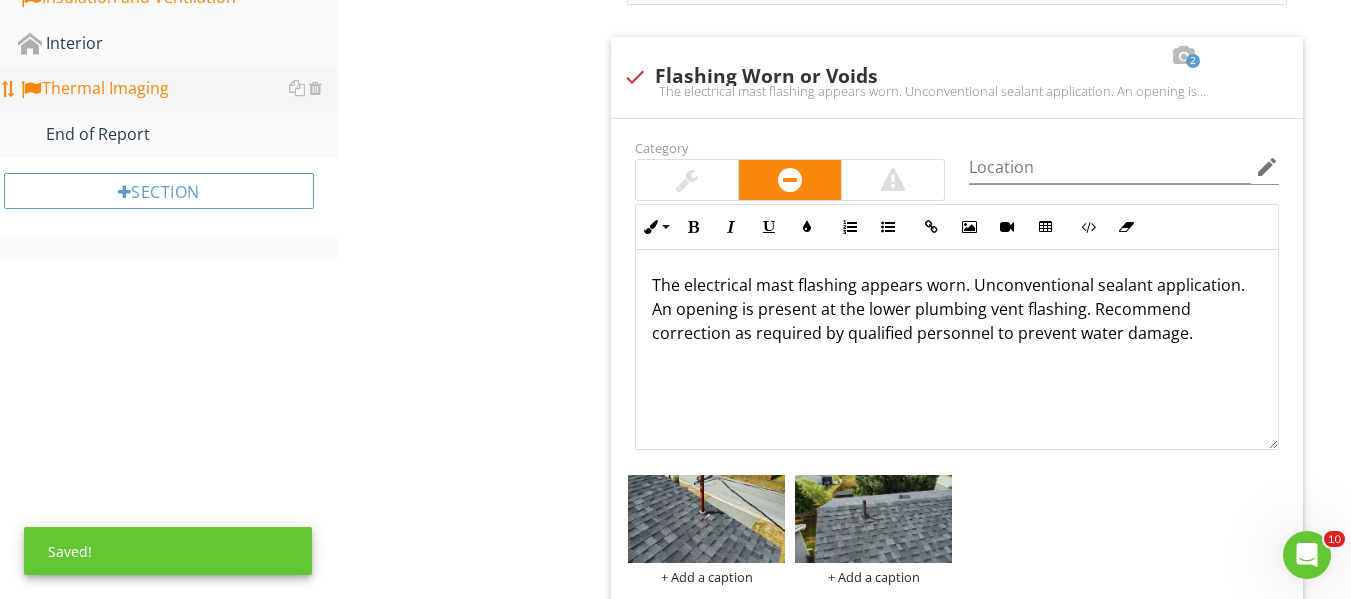 click on "Thermal Imaging" at bounding box center (178, 89) 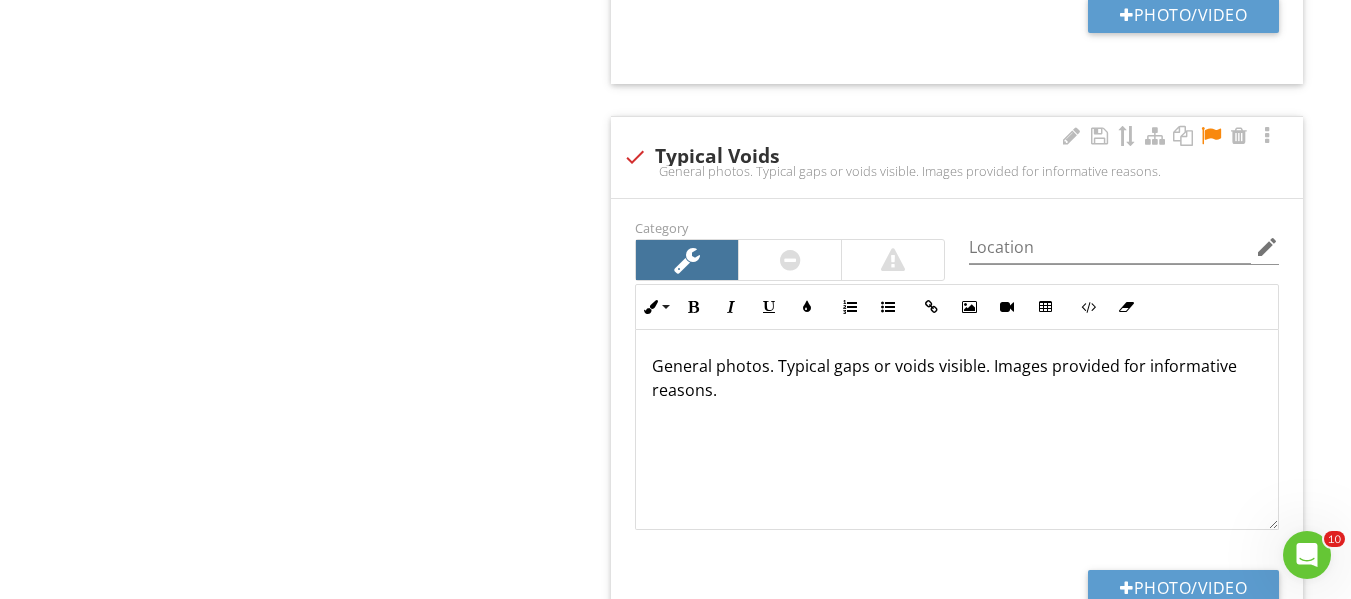 scroll, scrollTop: 2900, scrollLeft: 0, axis: vertical 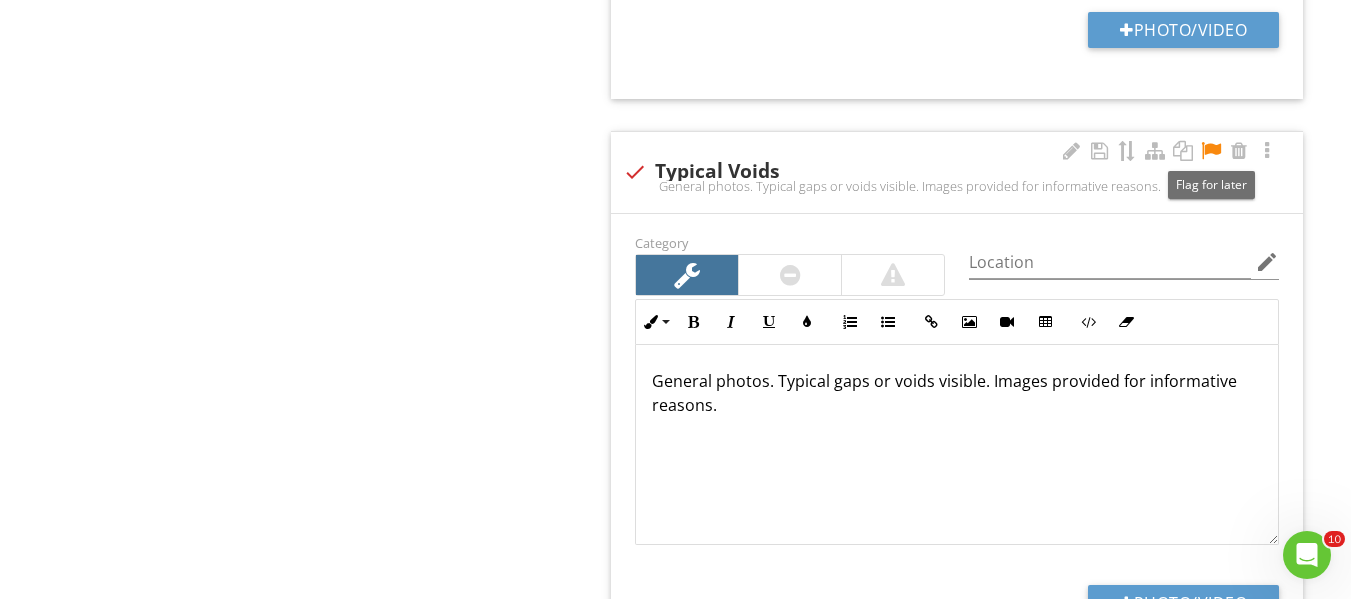 drag, startPoint x: 1205, startPoint y: 148, endPoint x: 1219, endPoint y: 155, distance: 15.652476 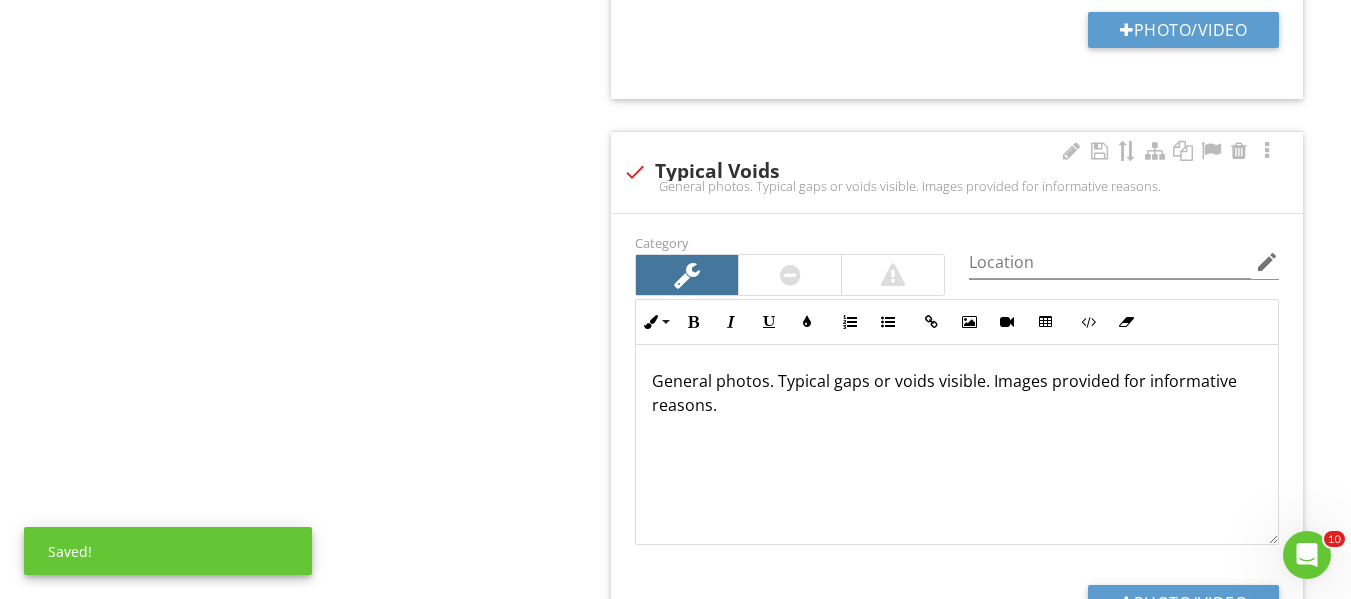 scroll, scrollTop: 1, scrollLeft: 0, axis: vertical 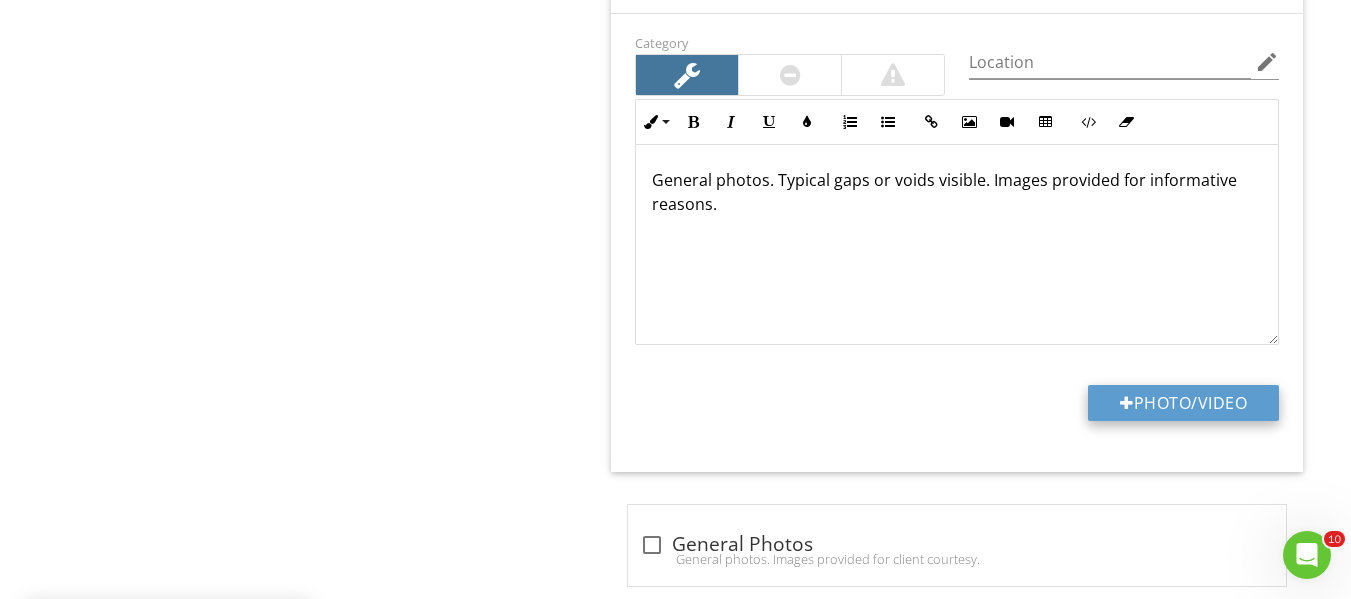 click on "Photo/Video" at bounding box center (1183, 403) 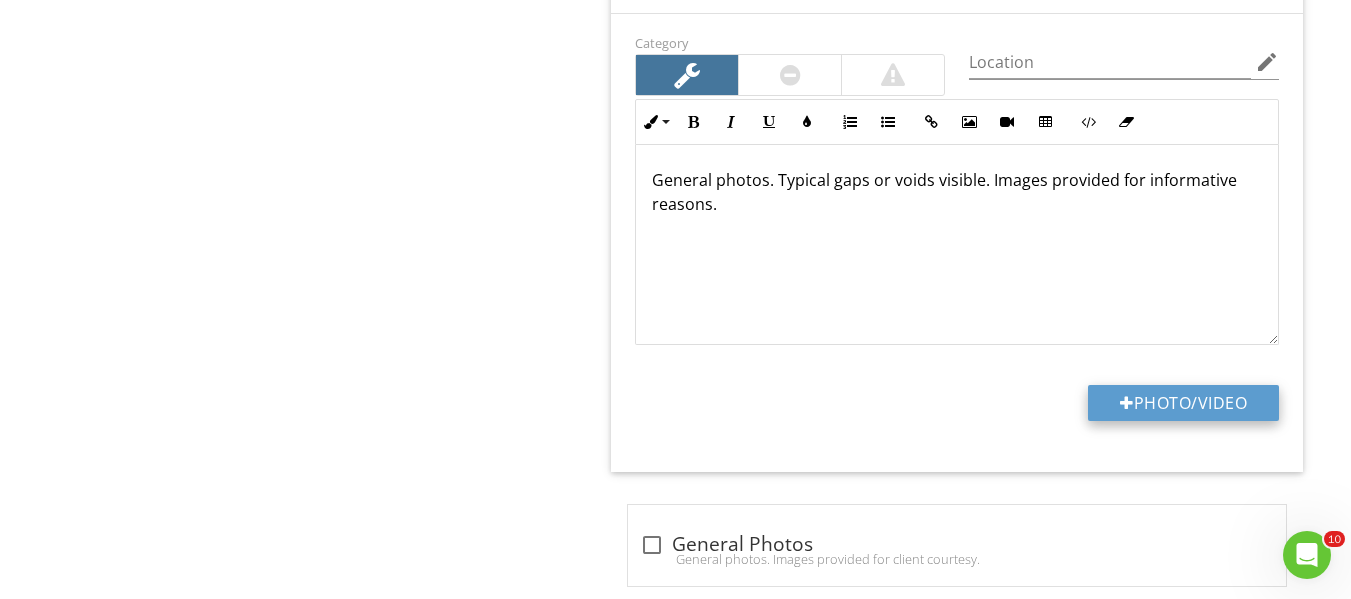 type on "C:\fakepath\FLIR3702.jpg" 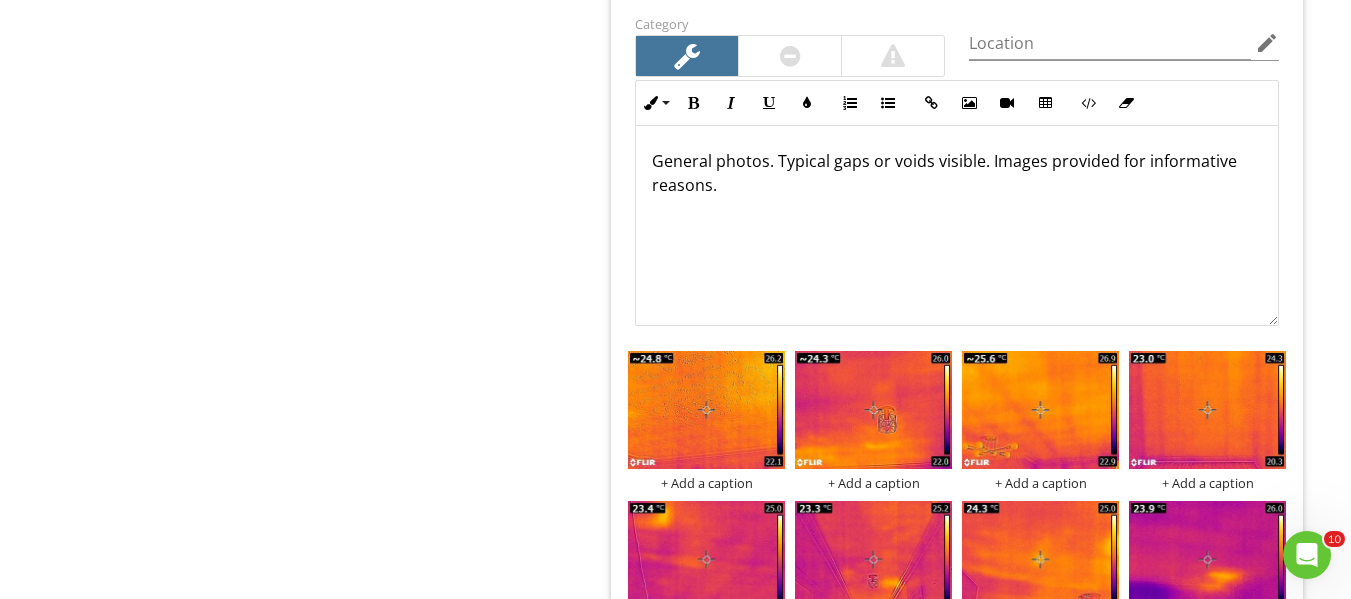 scroll, scrollTop: 3000, scrollLeft: 0, axis: vertical 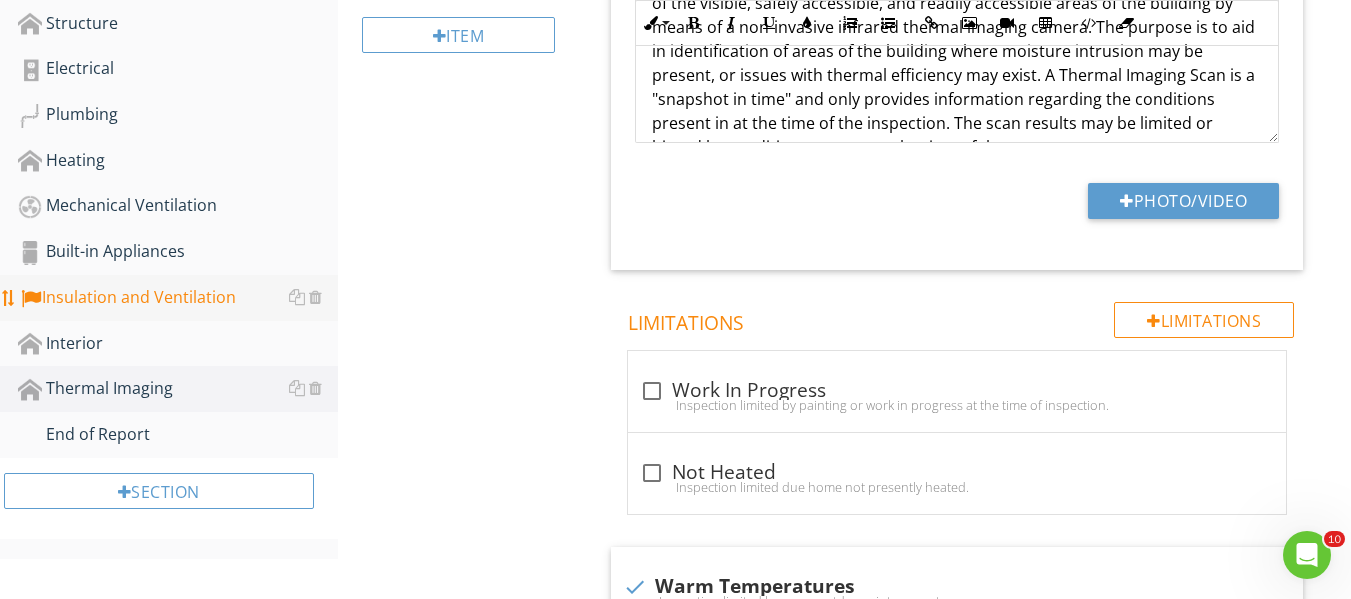 click on "Insulation and Ventilation" at bounding box center (178, 298) 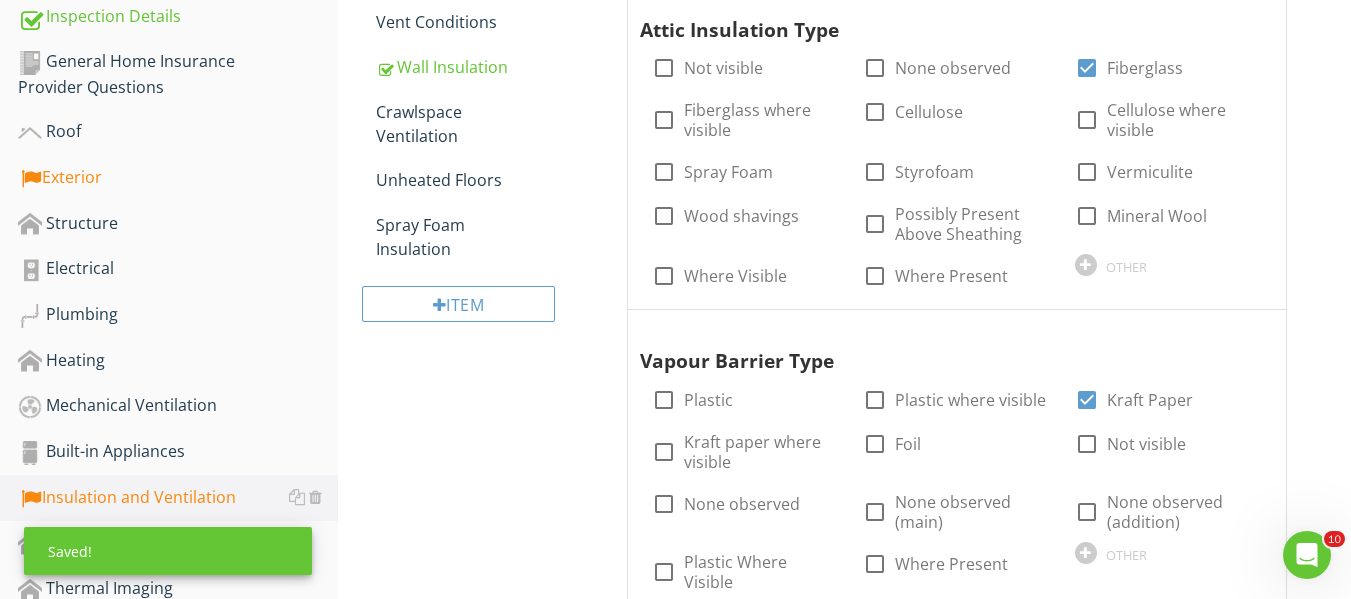 scroll, scrollTop: 0, scrollLeft: 0, axis: both 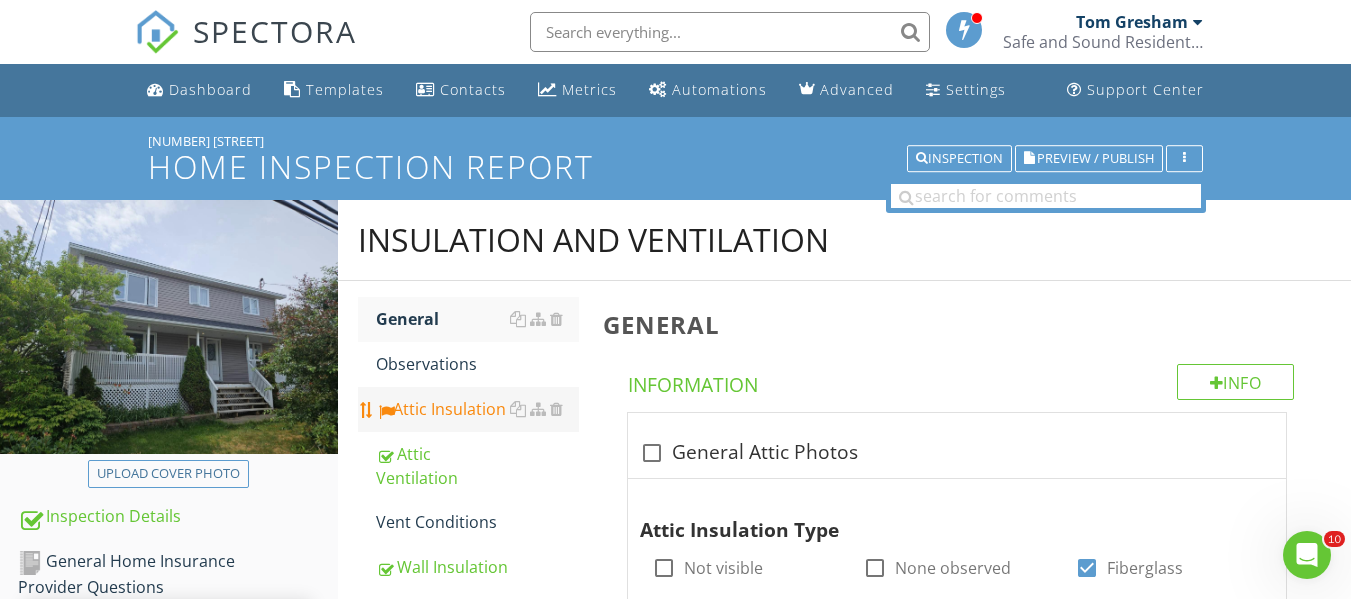 click on "Attic Insulation" at bounding box center [477, 409] 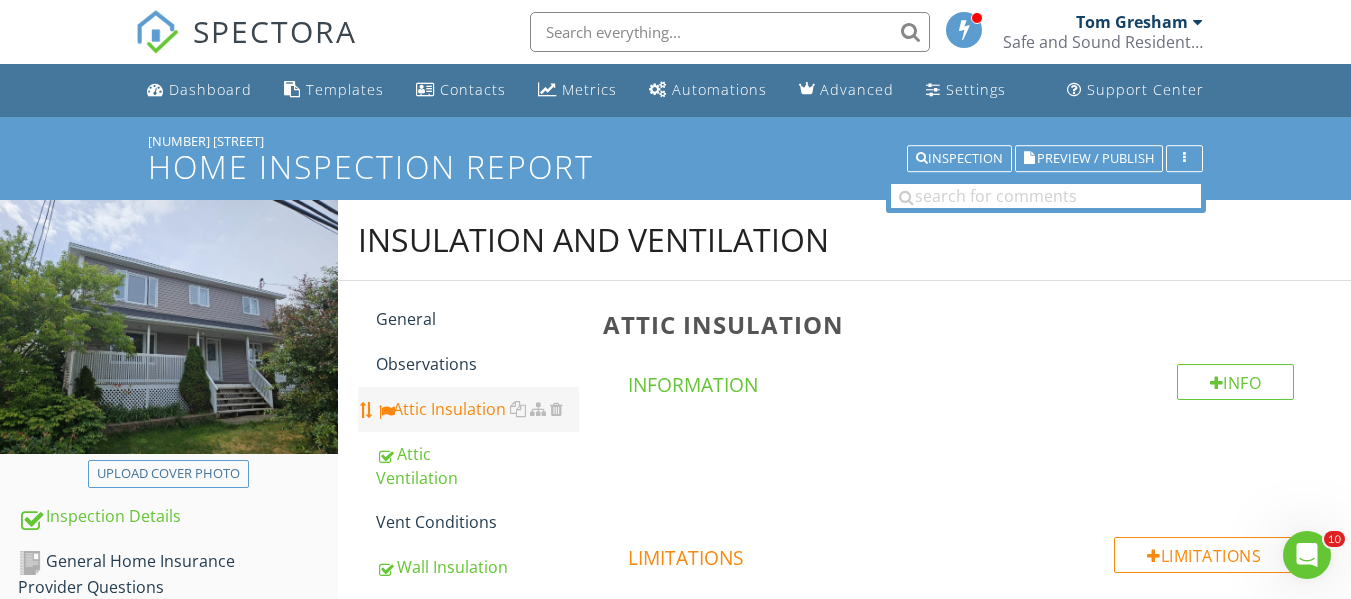 click on "Attic Insulation" at bounding box center [477, 409] 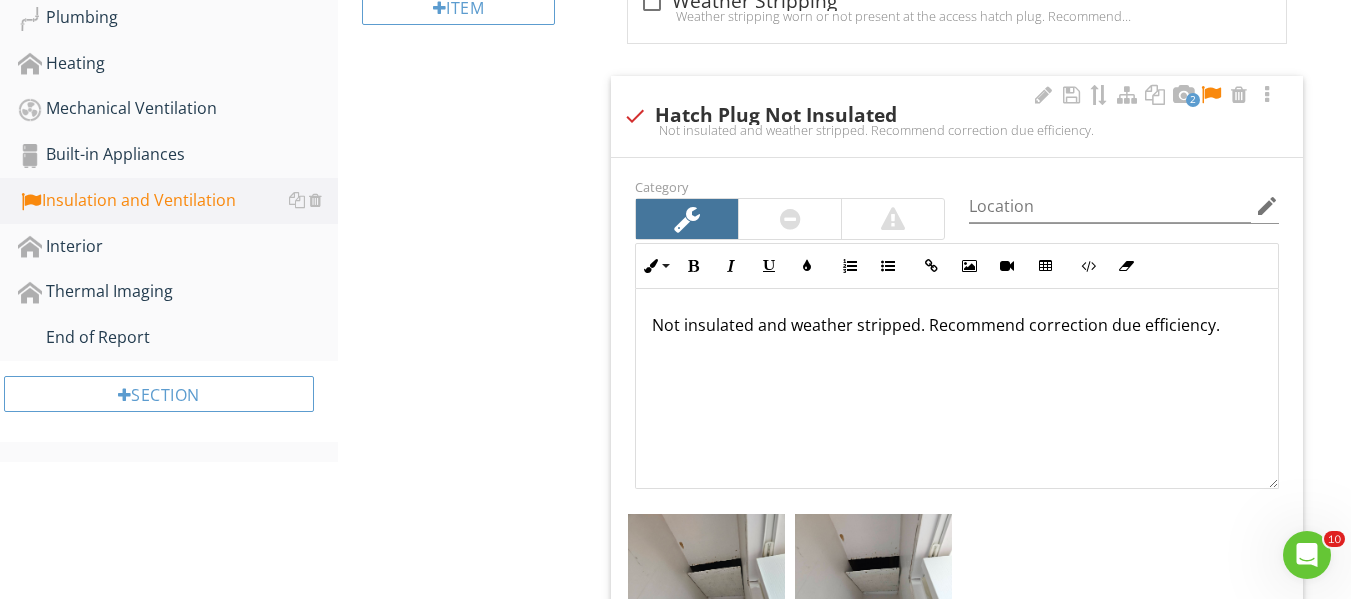 scroll, scrollTop: 800, scrollLeft: 0, axis: vertical 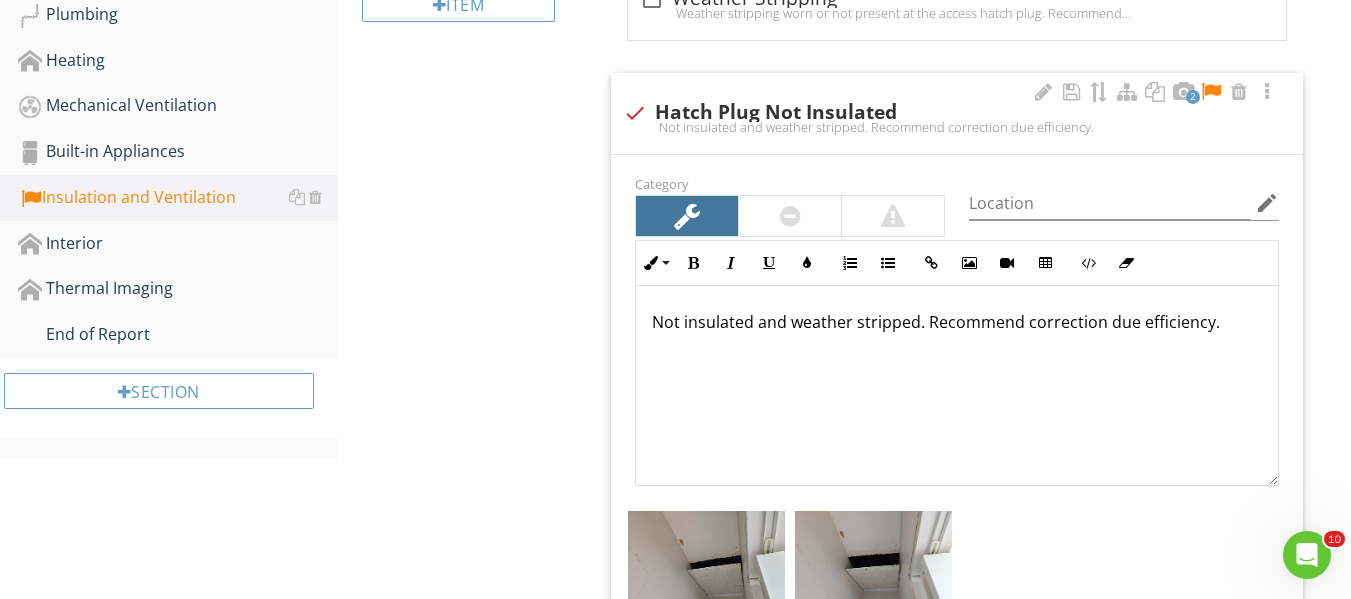 click at bounding box center [1211, 92] 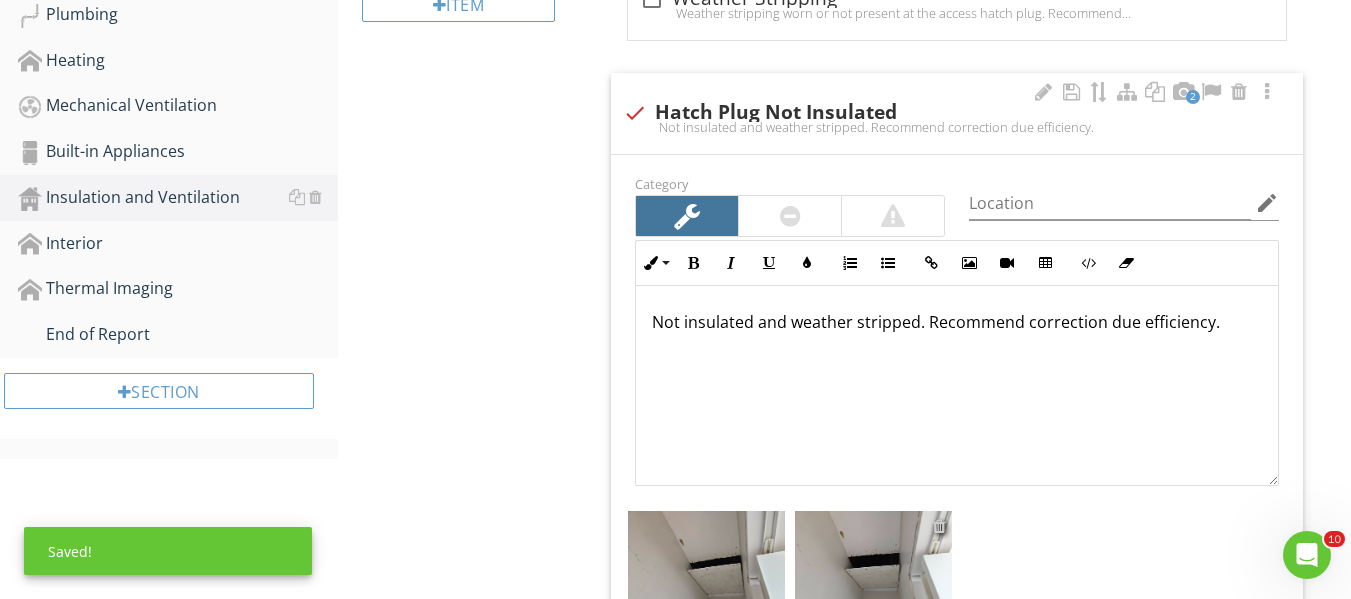 click at bounding box center [939, 526] 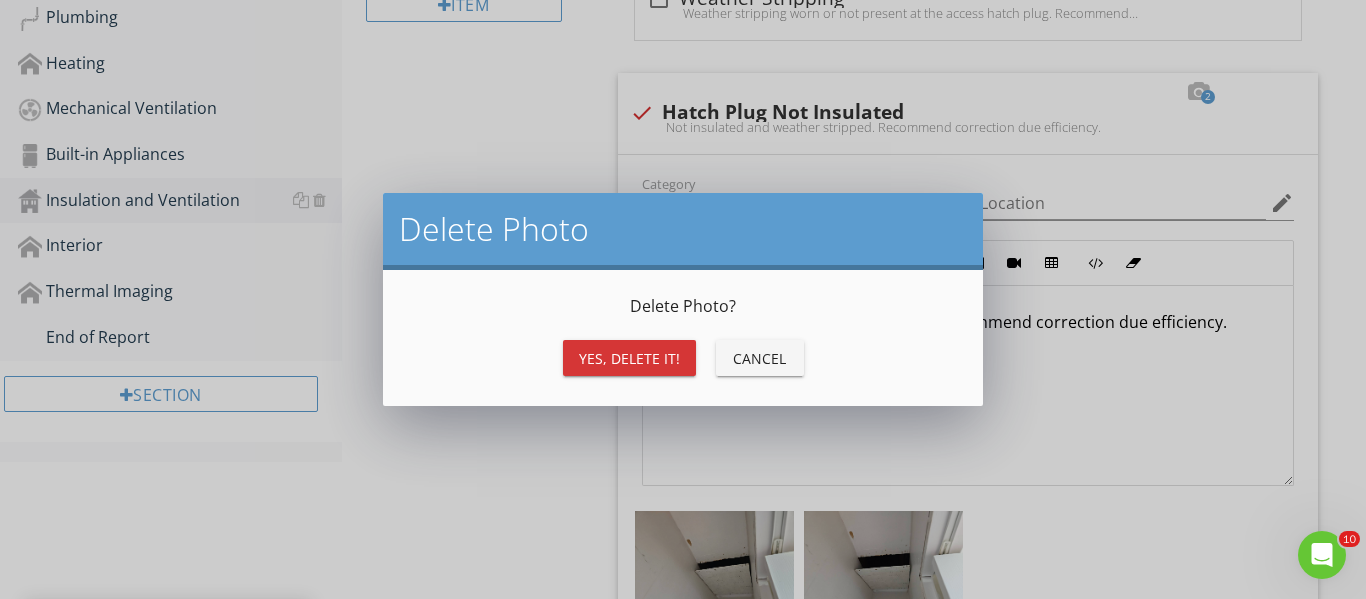 click on "Yes, Delete it!" at bounding box center (629, 358) 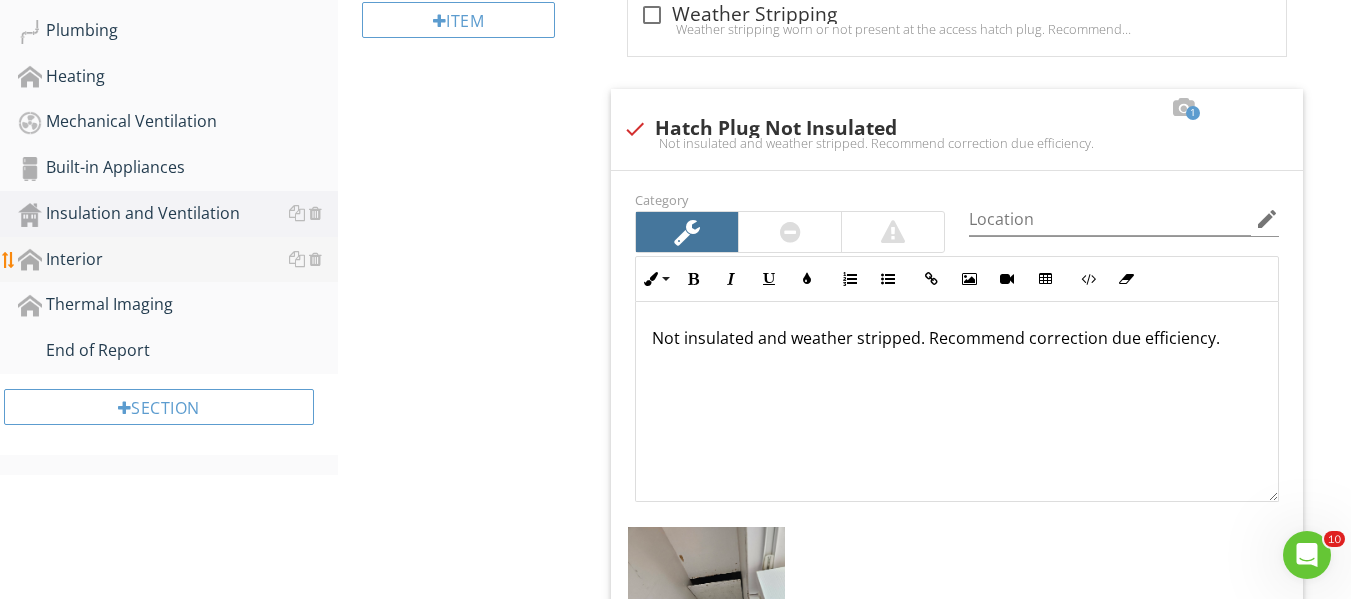 scroll, scrollTop: 500, scrollLeft: 0, axis: vertical 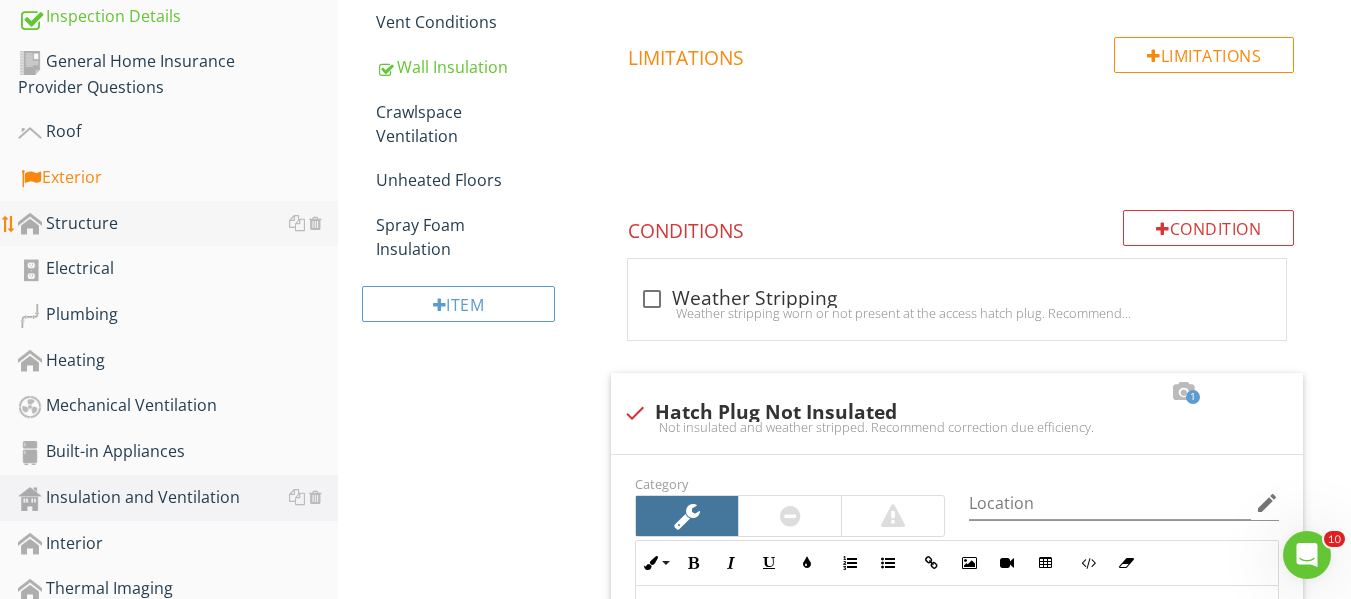 drag, startPoint x: 73, startPoint y: 180, endPoint x: 152, endPoint y: 221, distance: 89.005615 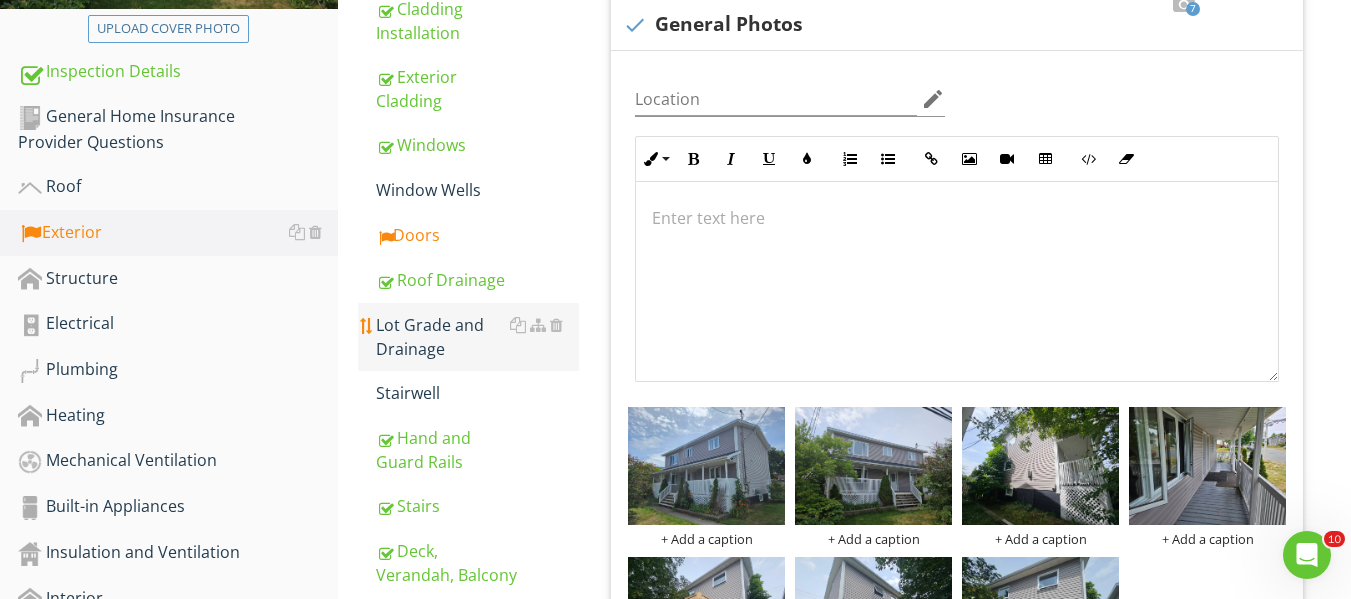 scroll, scrollTop: 400, scrollLeft: 0, axis: vertical 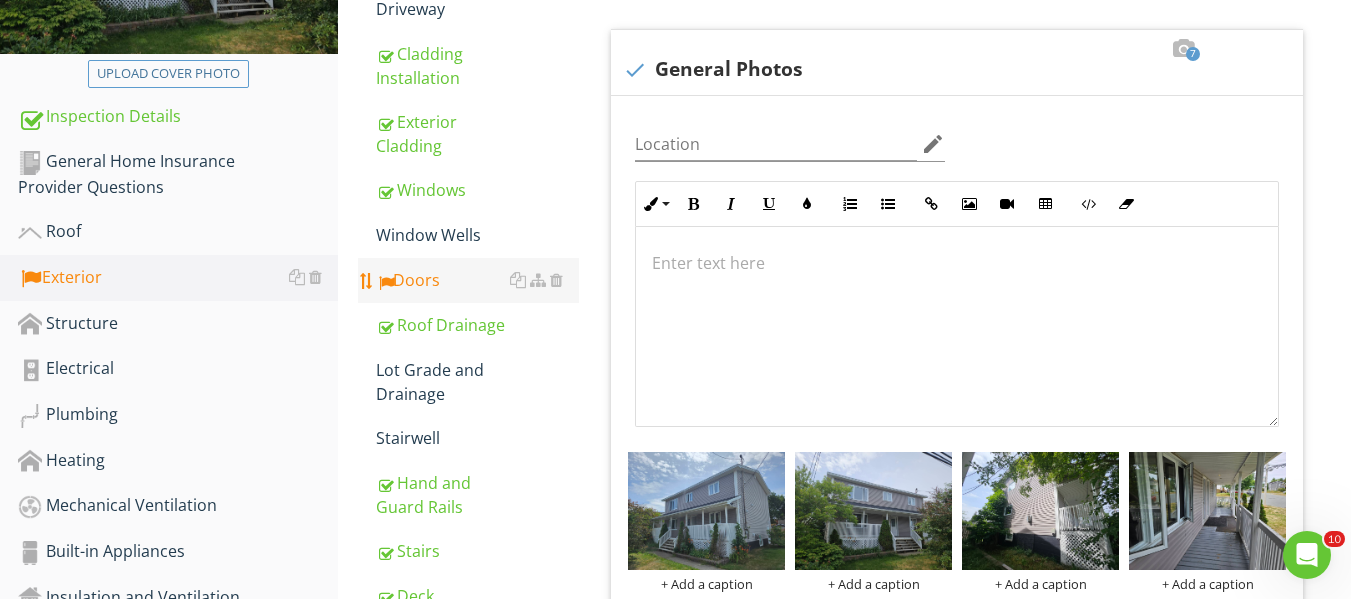 click on "Doors" at bounding box center [477, 280] 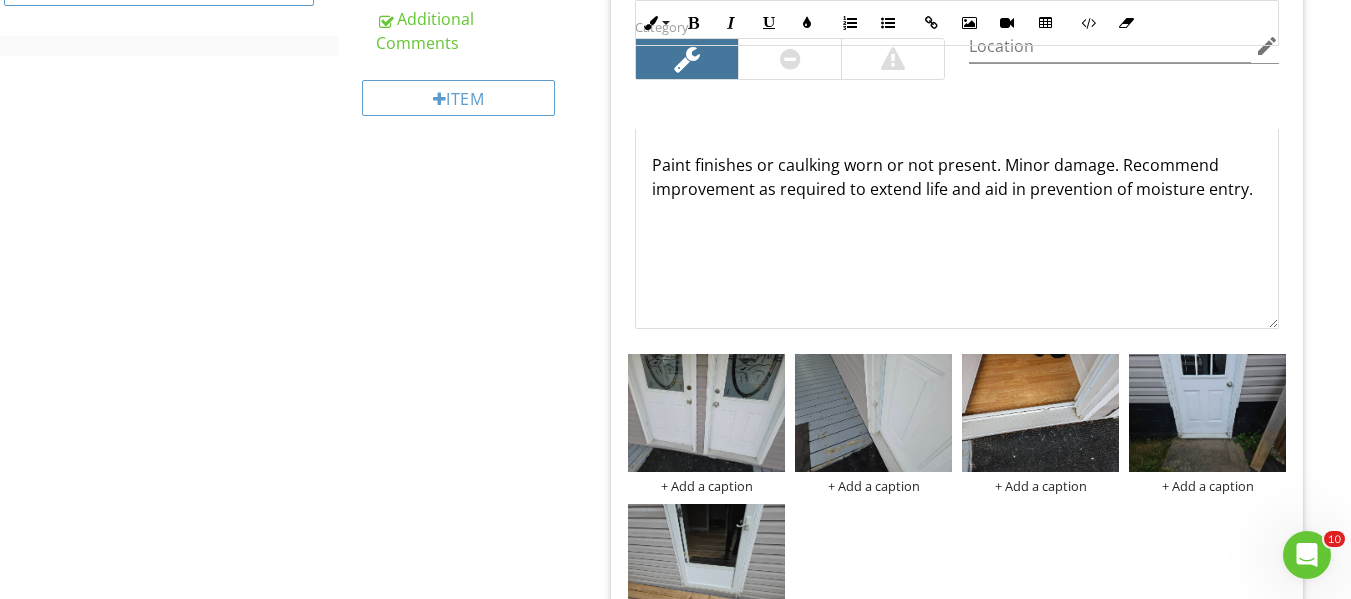 scroll, scrollTop: 1400, scrollLeft: 0, axis: vertical 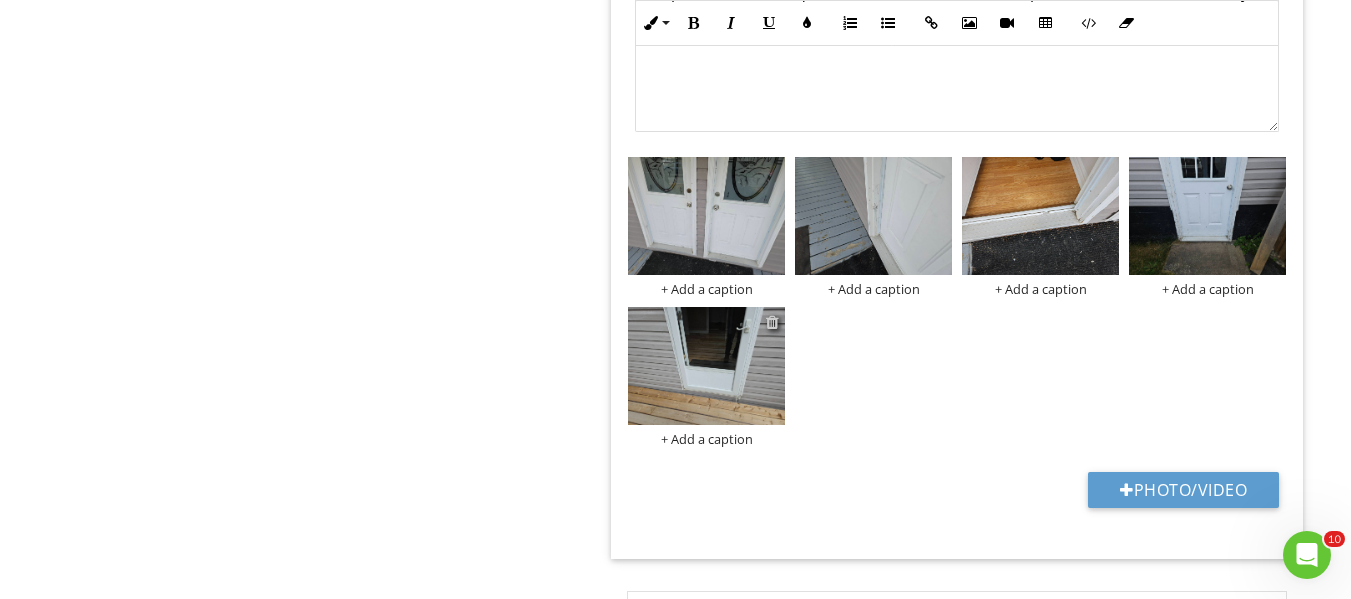 click at bounding box center (772, 322) 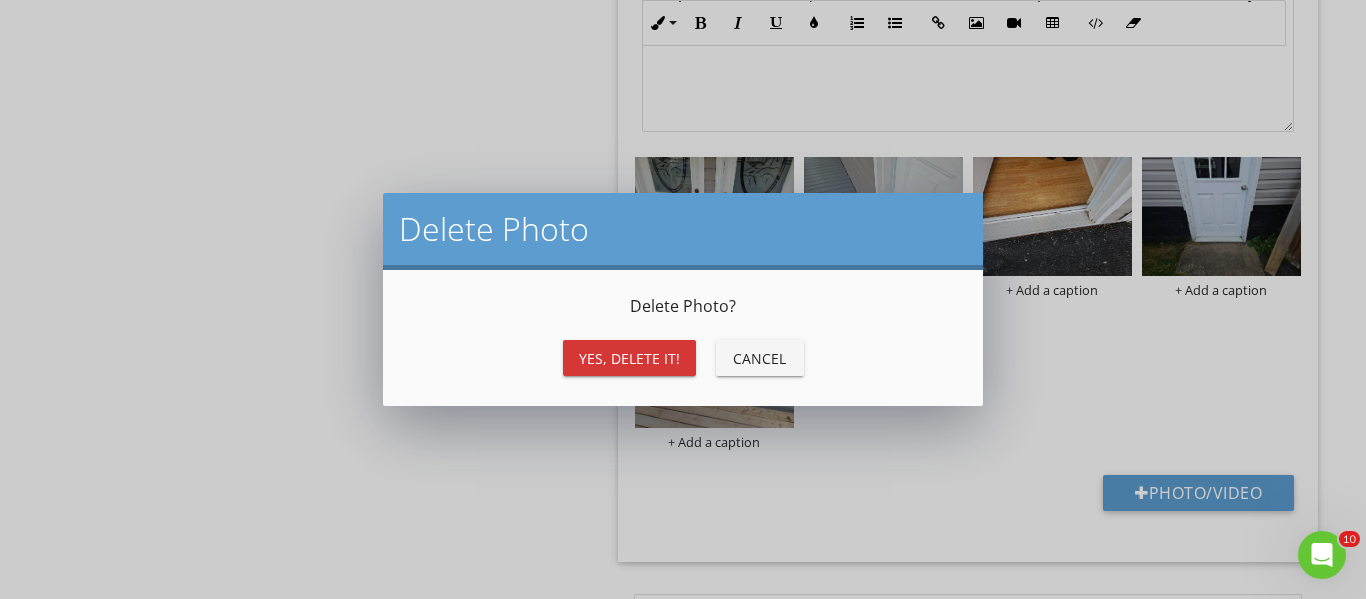 click on "Yes, Delete it!" at bounding box center (629, 358) 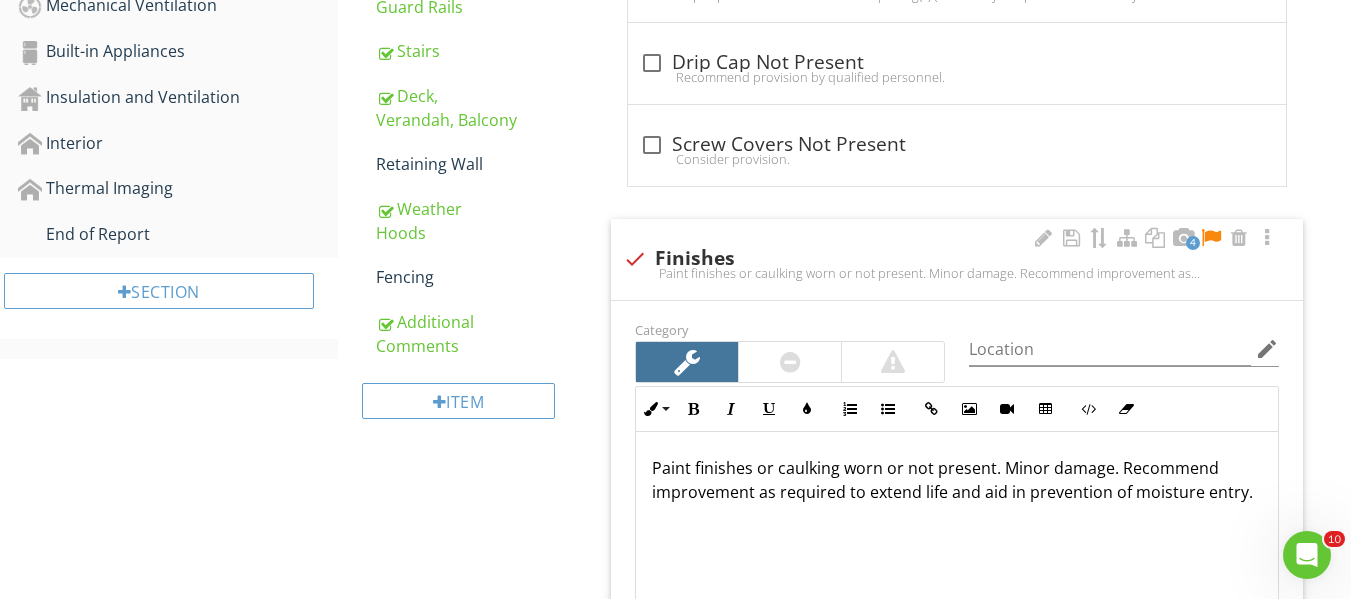 scroll, scrollTop: 800, scrollLeft: 0, axis: vertical 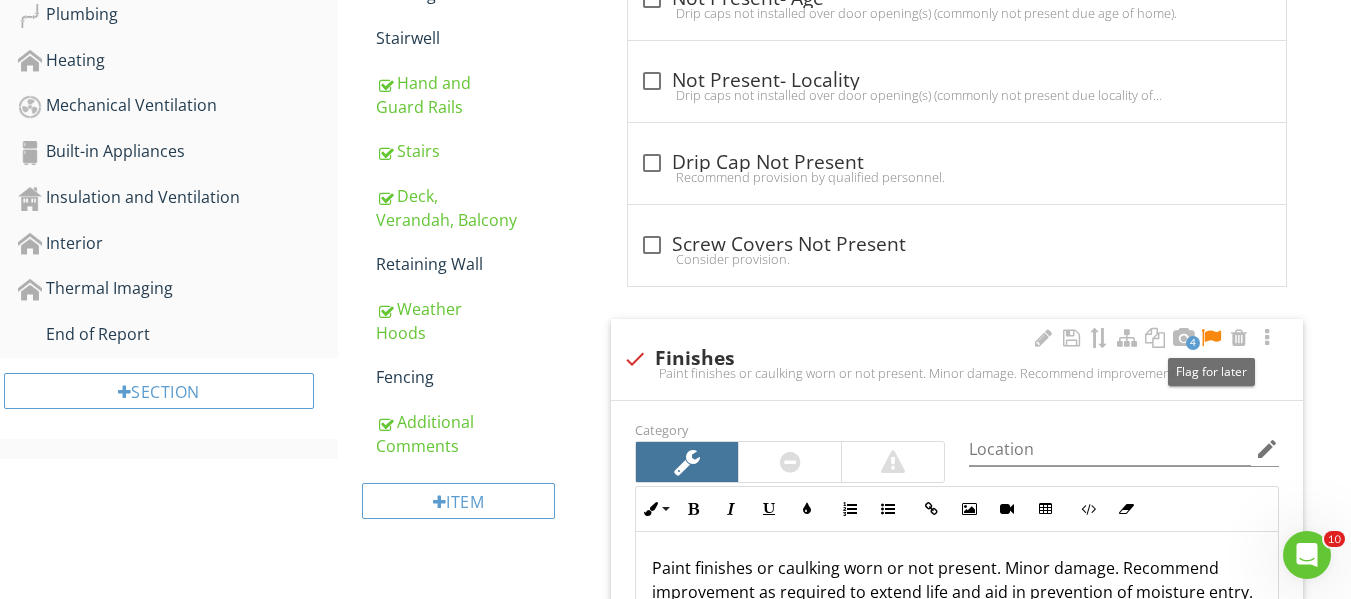 click at bounding box center (1211, 338) 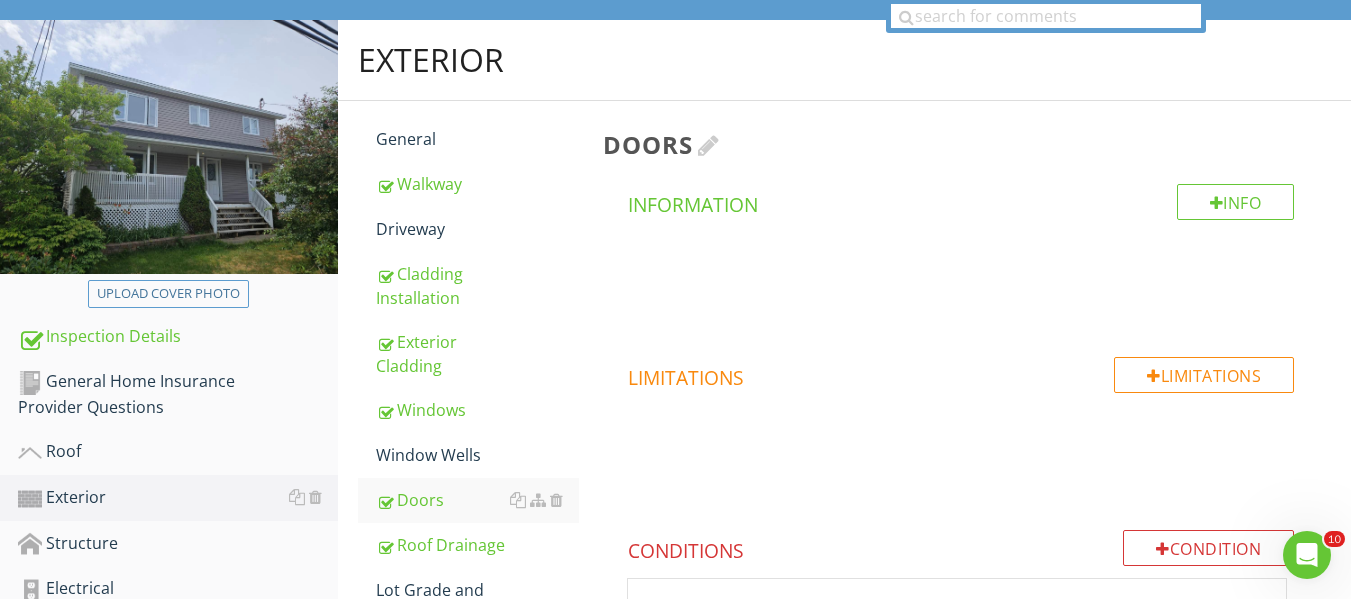 scroll, scrollTop: 0, scrollLeft: 0, axis: both 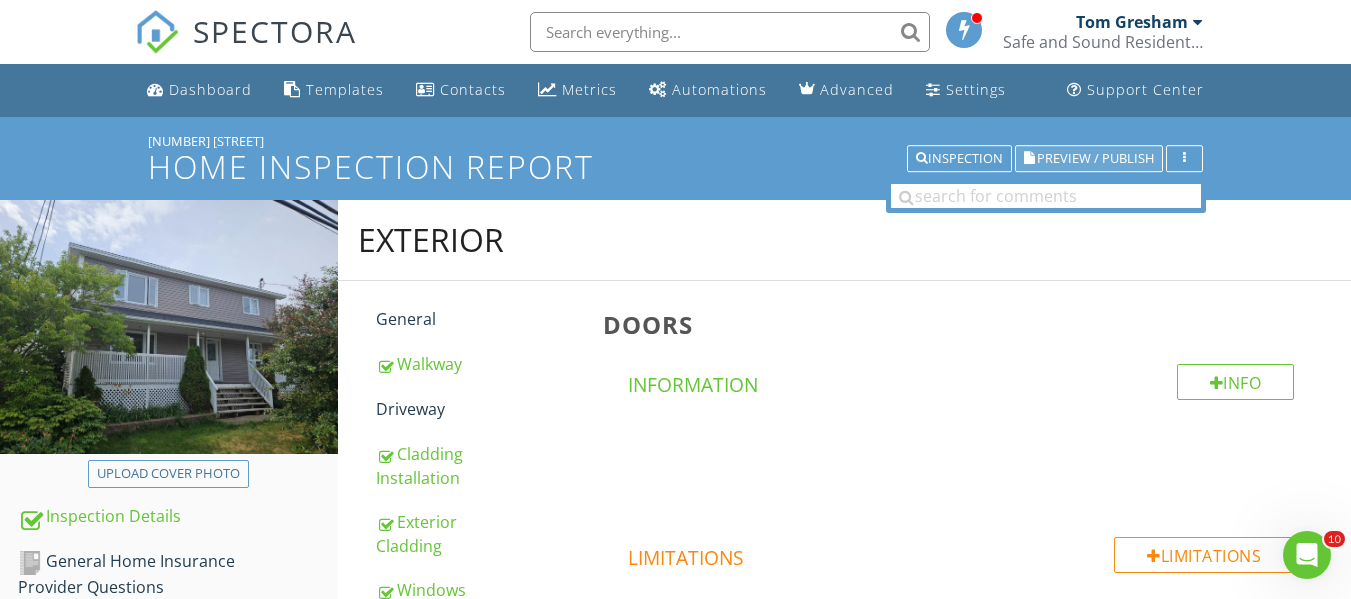 click on "Preview / Publish" at bounding box center (1089, 159) 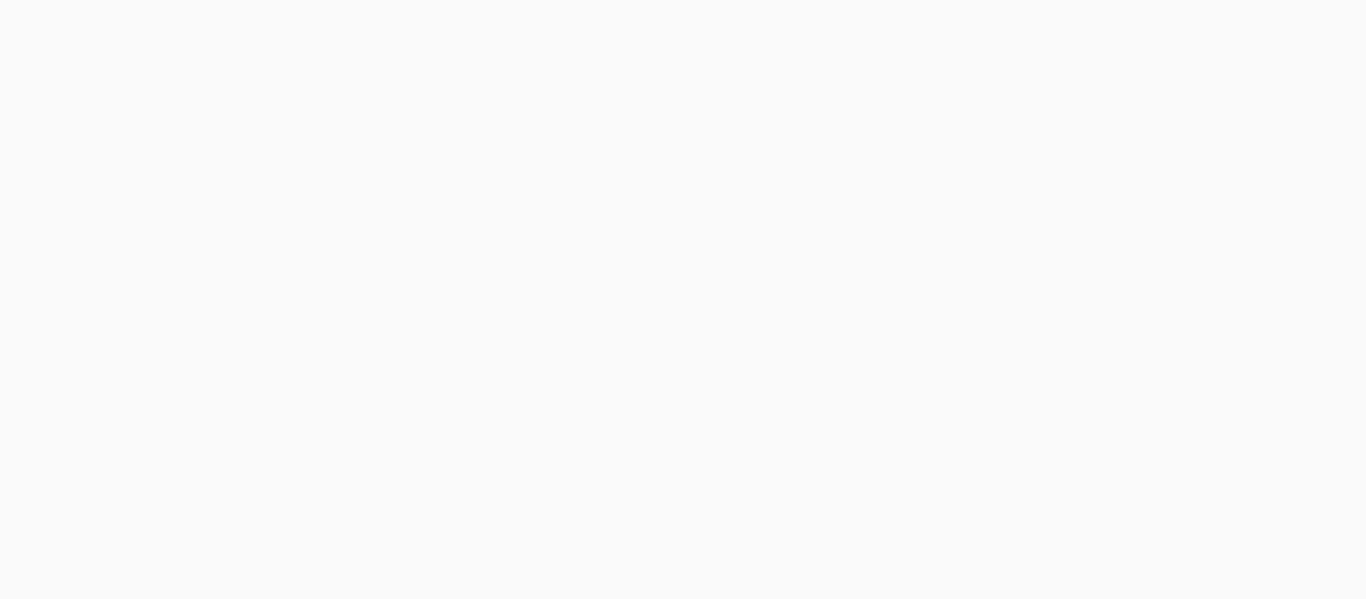 scroll, scrollTop: 0, scrollLeft: 0, axis: both 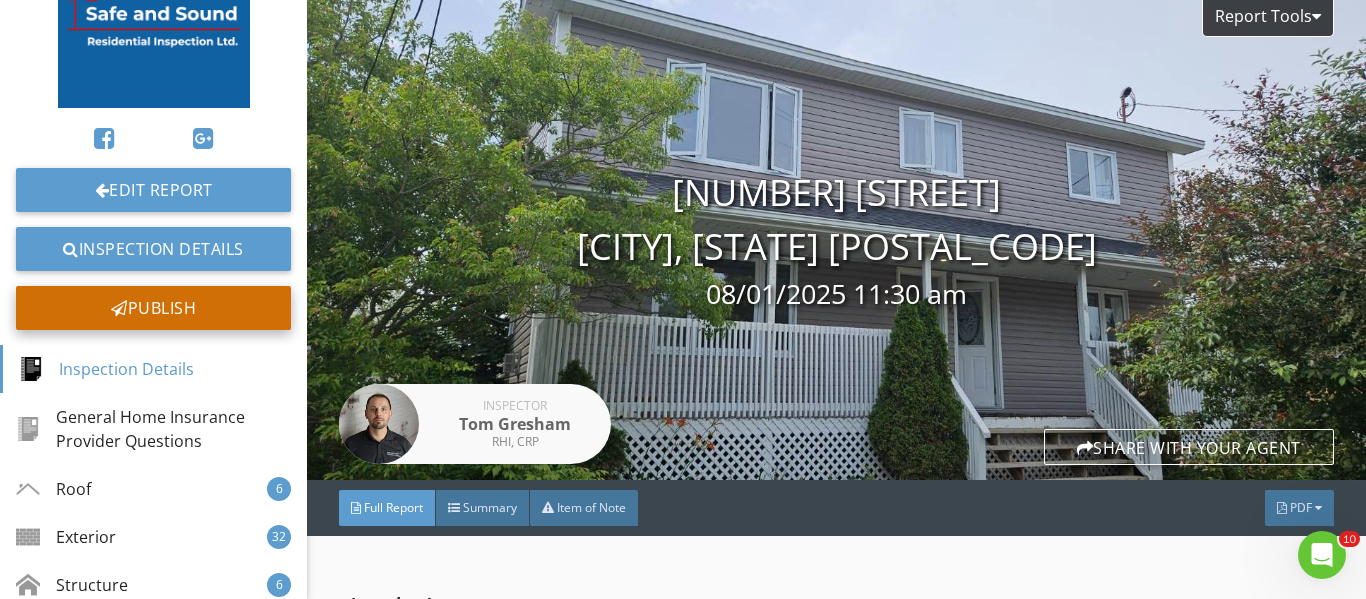 click on "Publish" at bounding box center [153, 308] 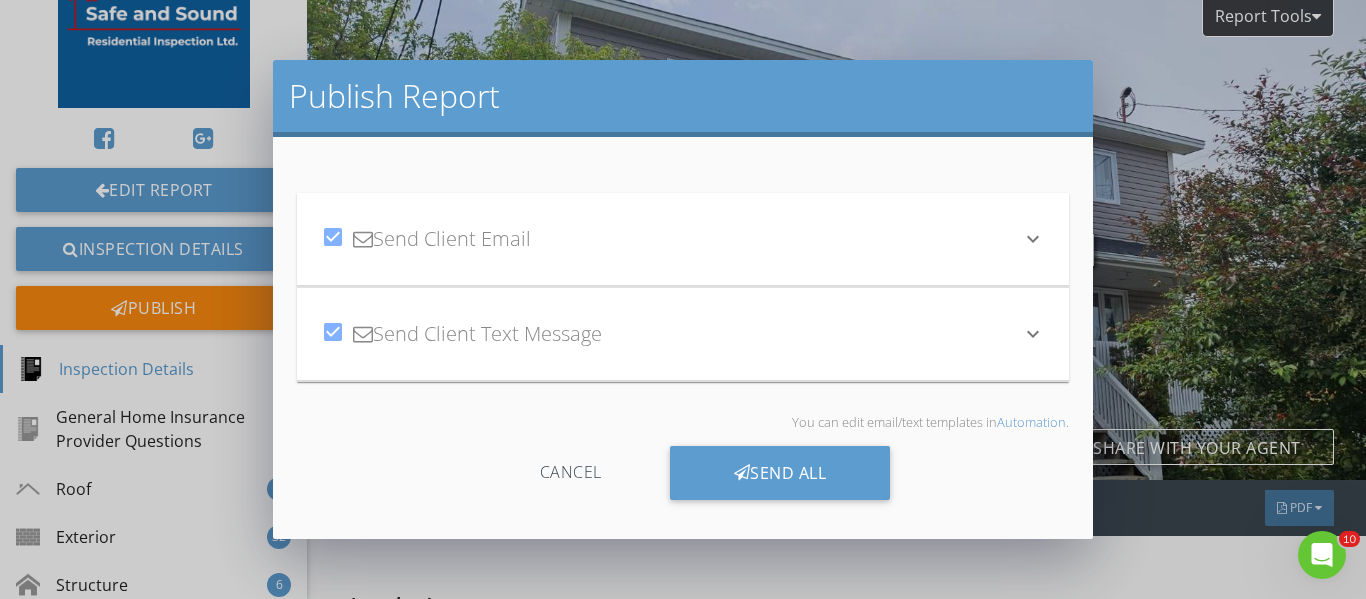 drag, startPoint x: 777, startPoint y: 457, endPoint x: 250, endPoint y: 373, distance: 533.6525 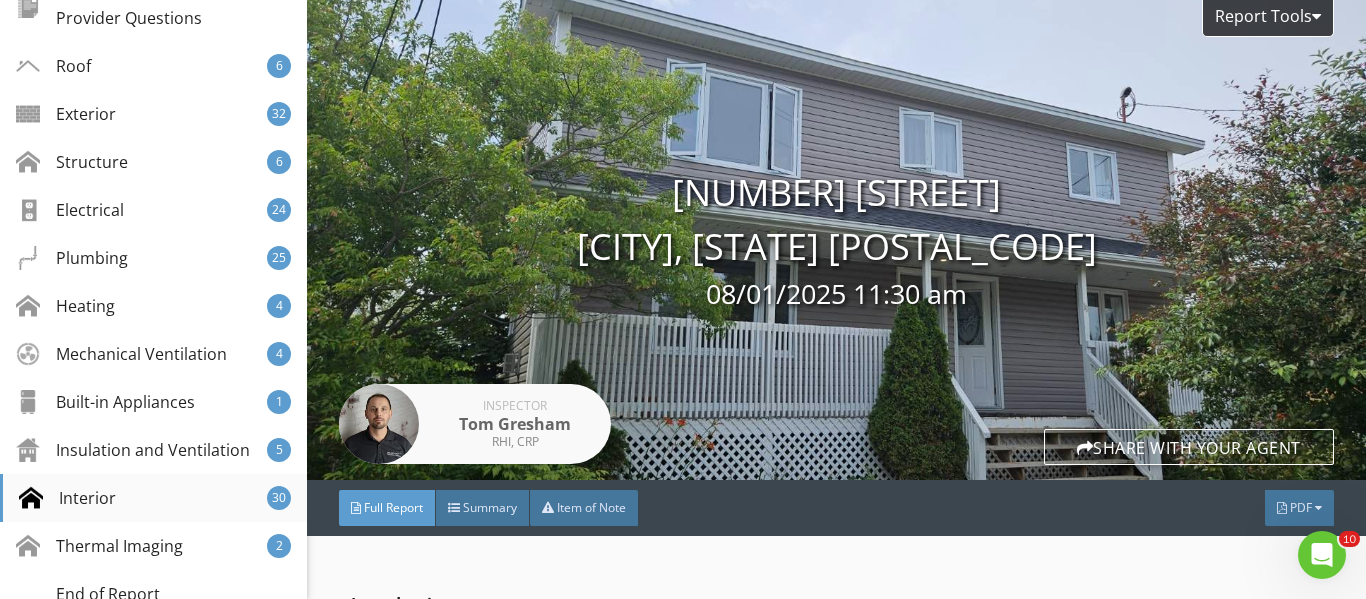 scroll, scrollTop: 600, scrollLeft: 0, axis: vertical 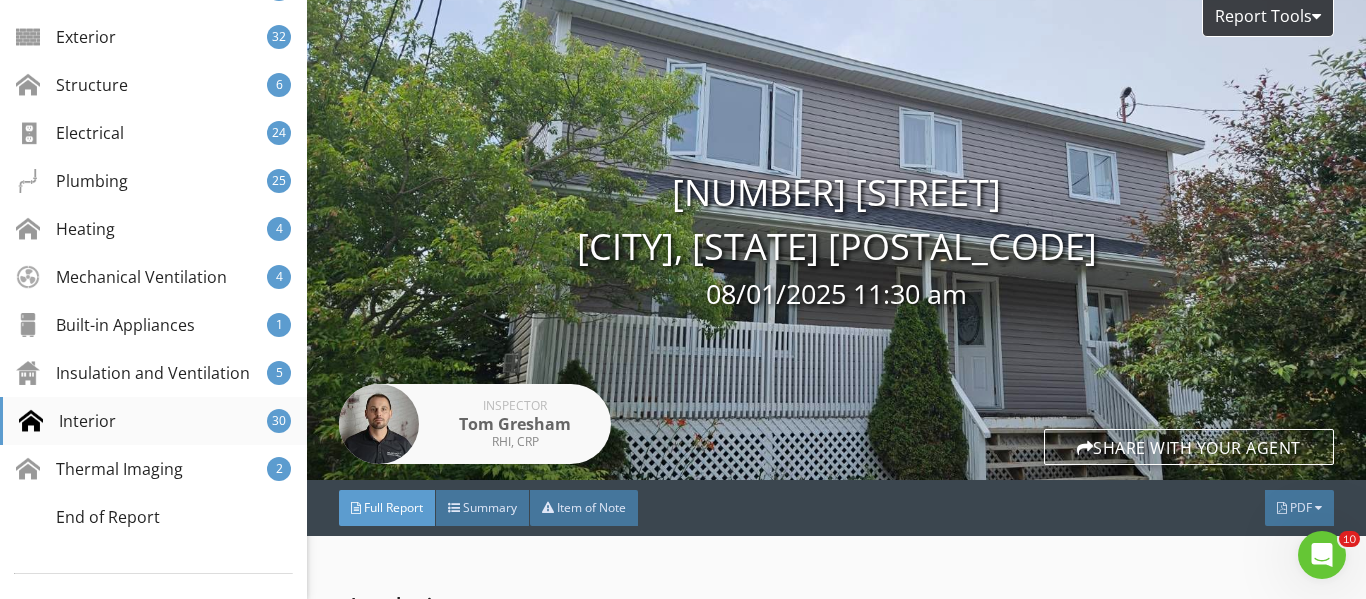 click on "Interior" at bounding box center (67, 421) 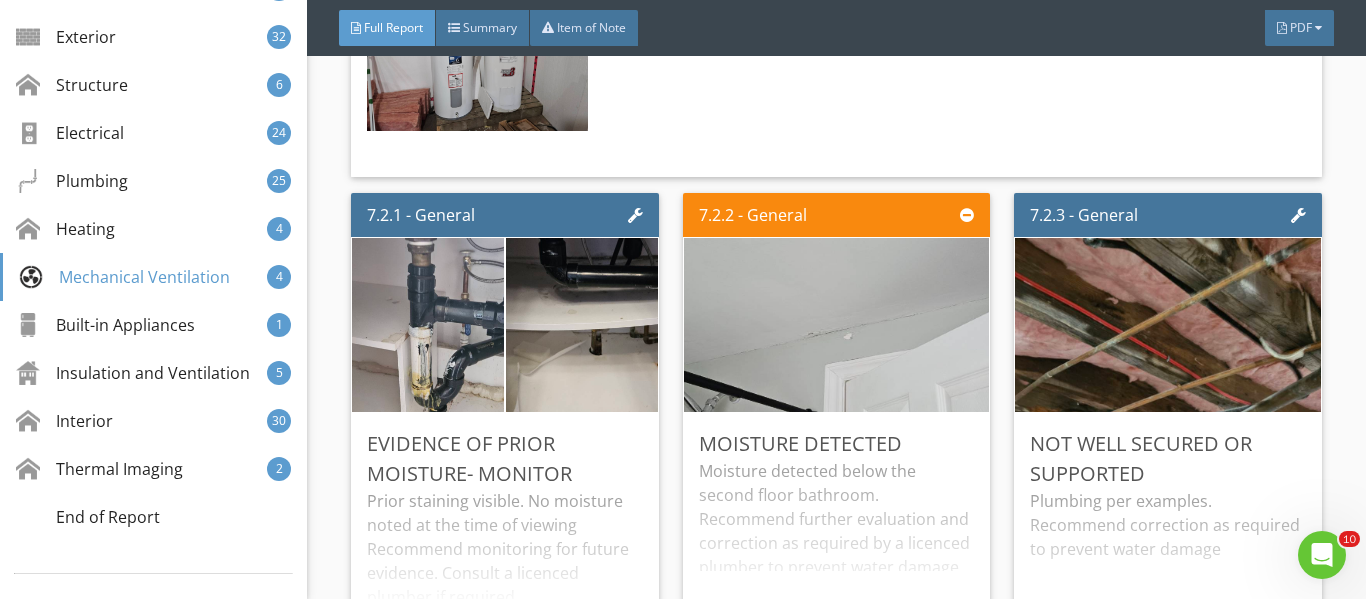 scroll, scrollTop: 31053, scrollLeft: 0, axis: vertical 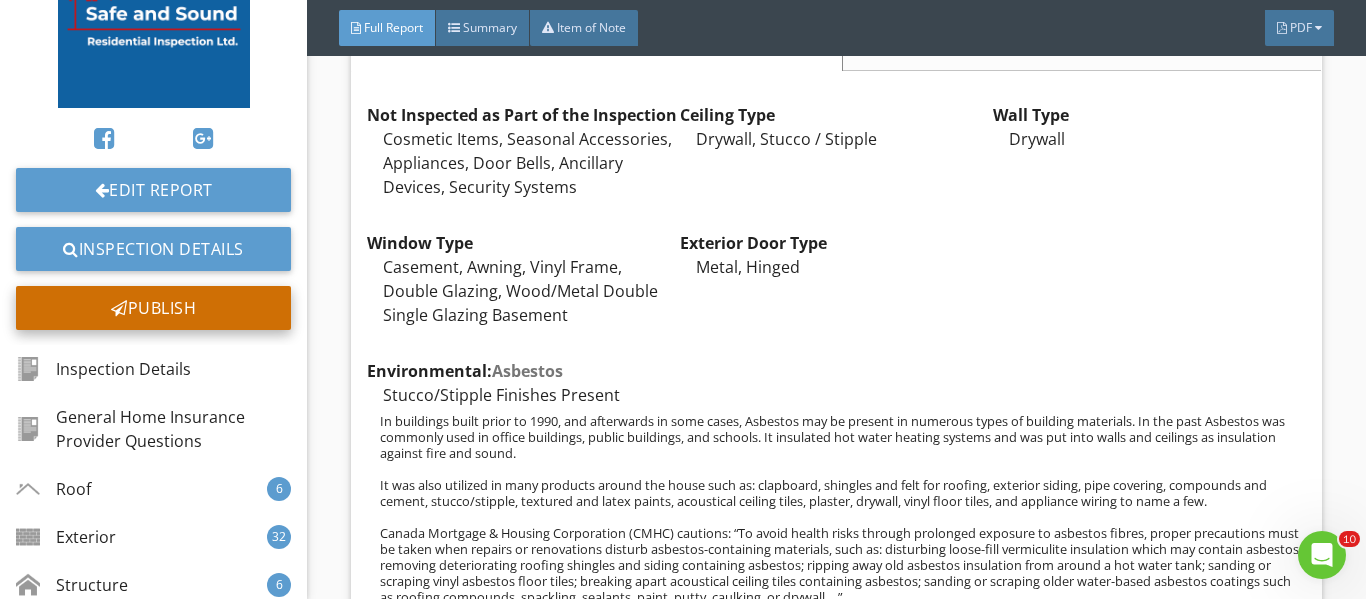 click on "Publish" at bounding box center (153, 308) 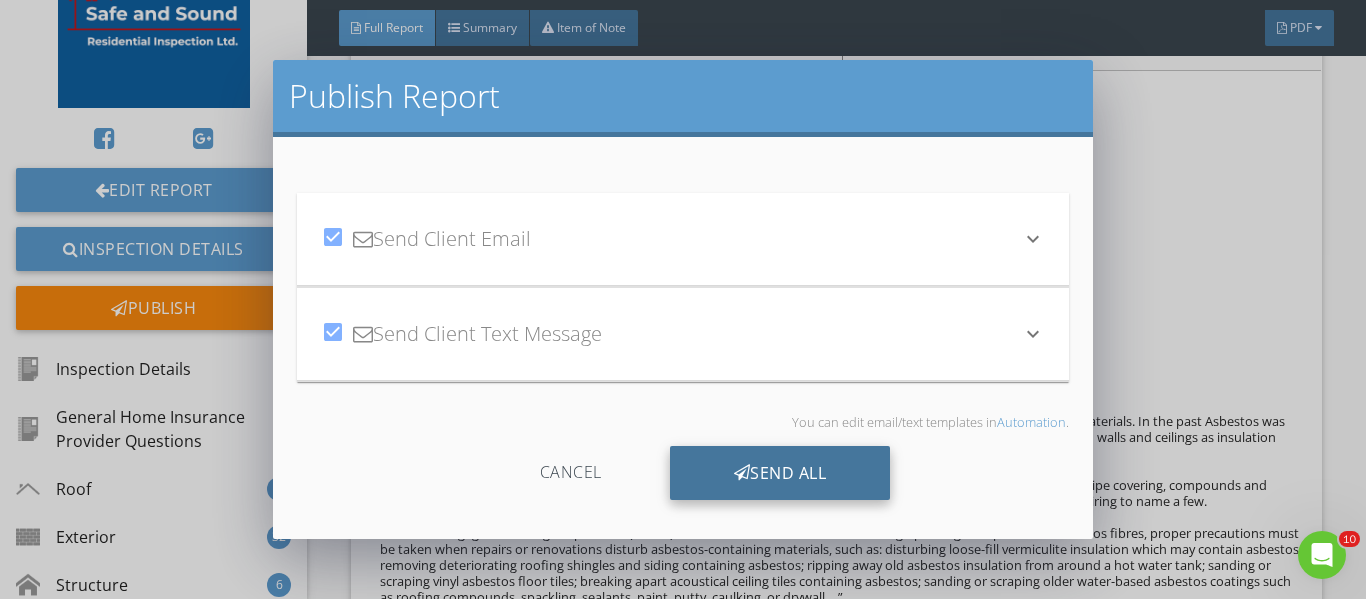 click on "Send All" at bounding box center (780, 473) 